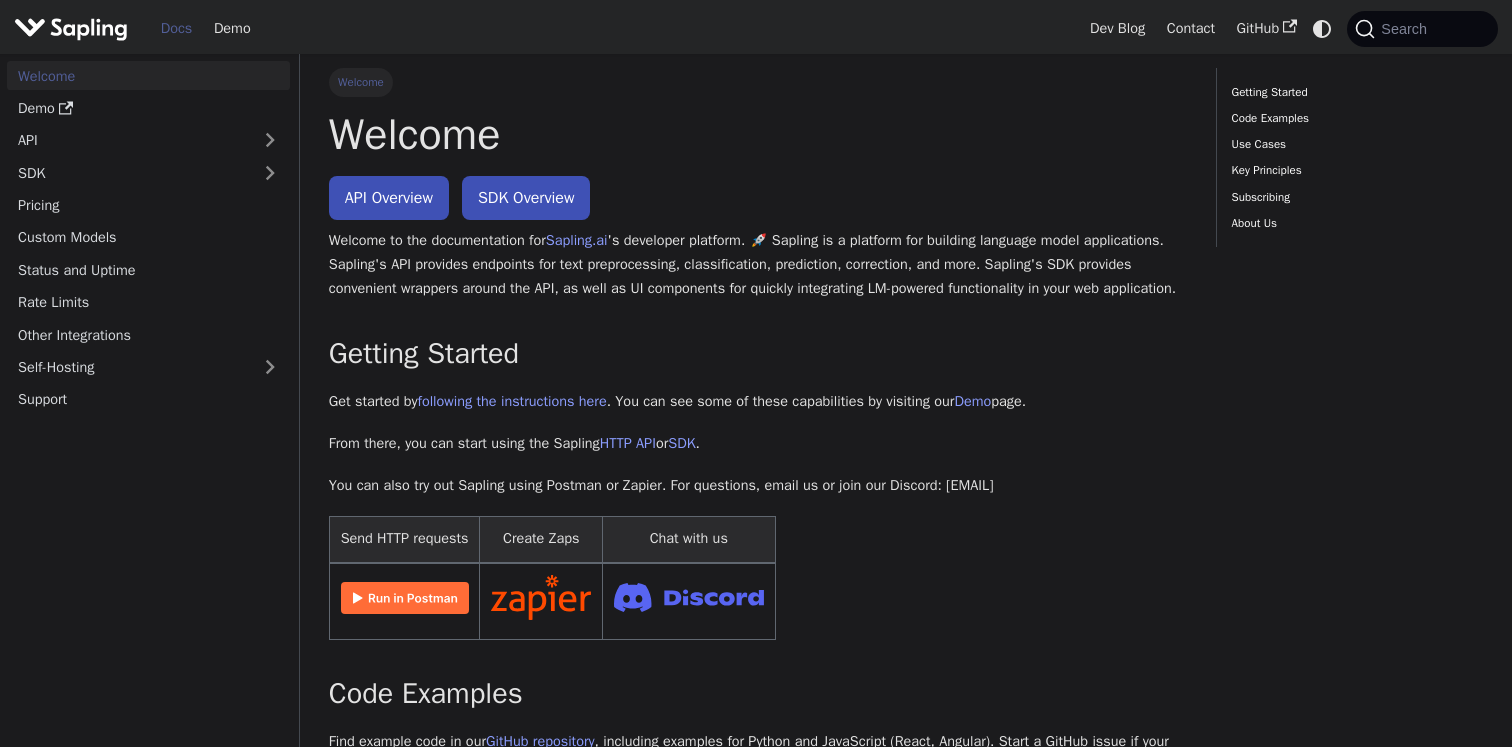 scroll, scrollTop: 0, scrollLeft: 0, axis: both 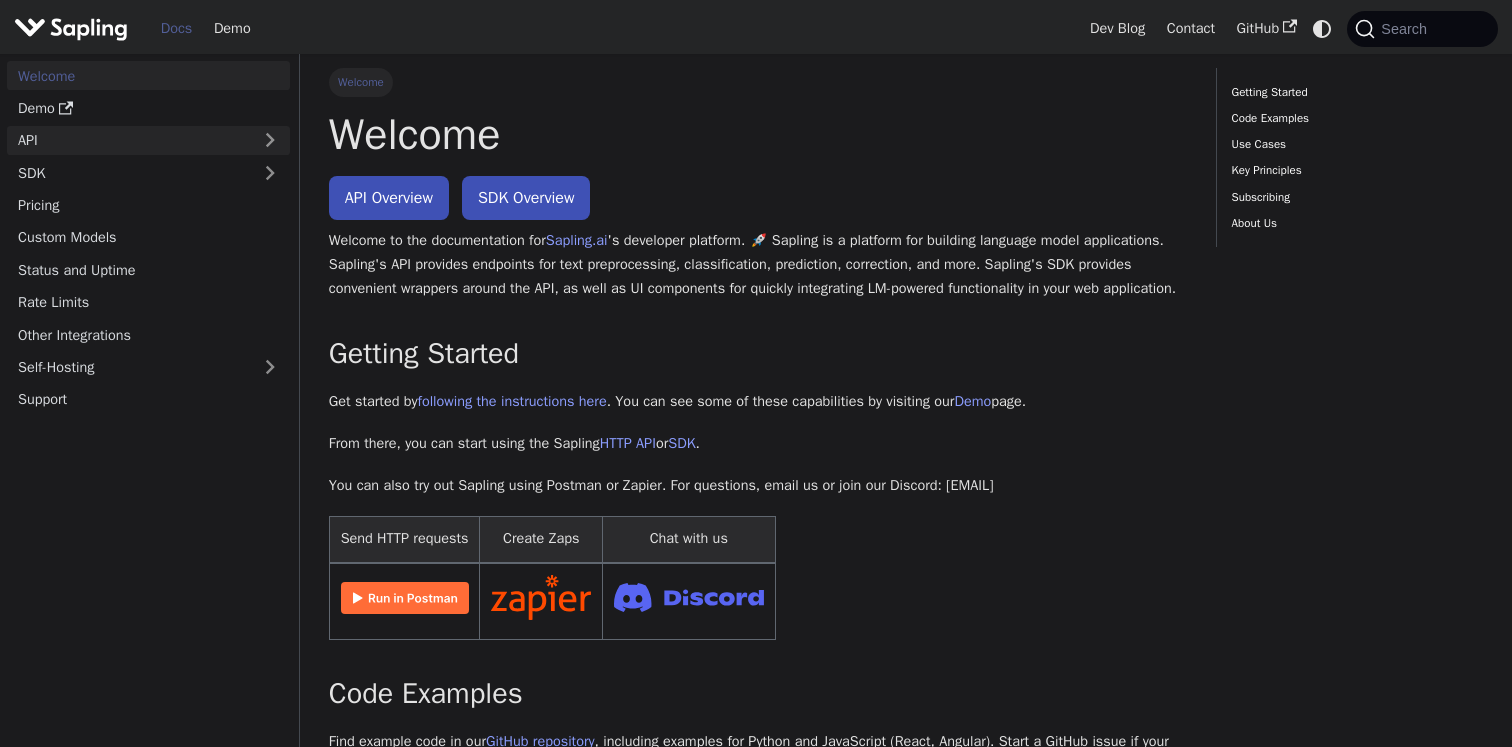 click on "API" at bounding box center [128, 140] 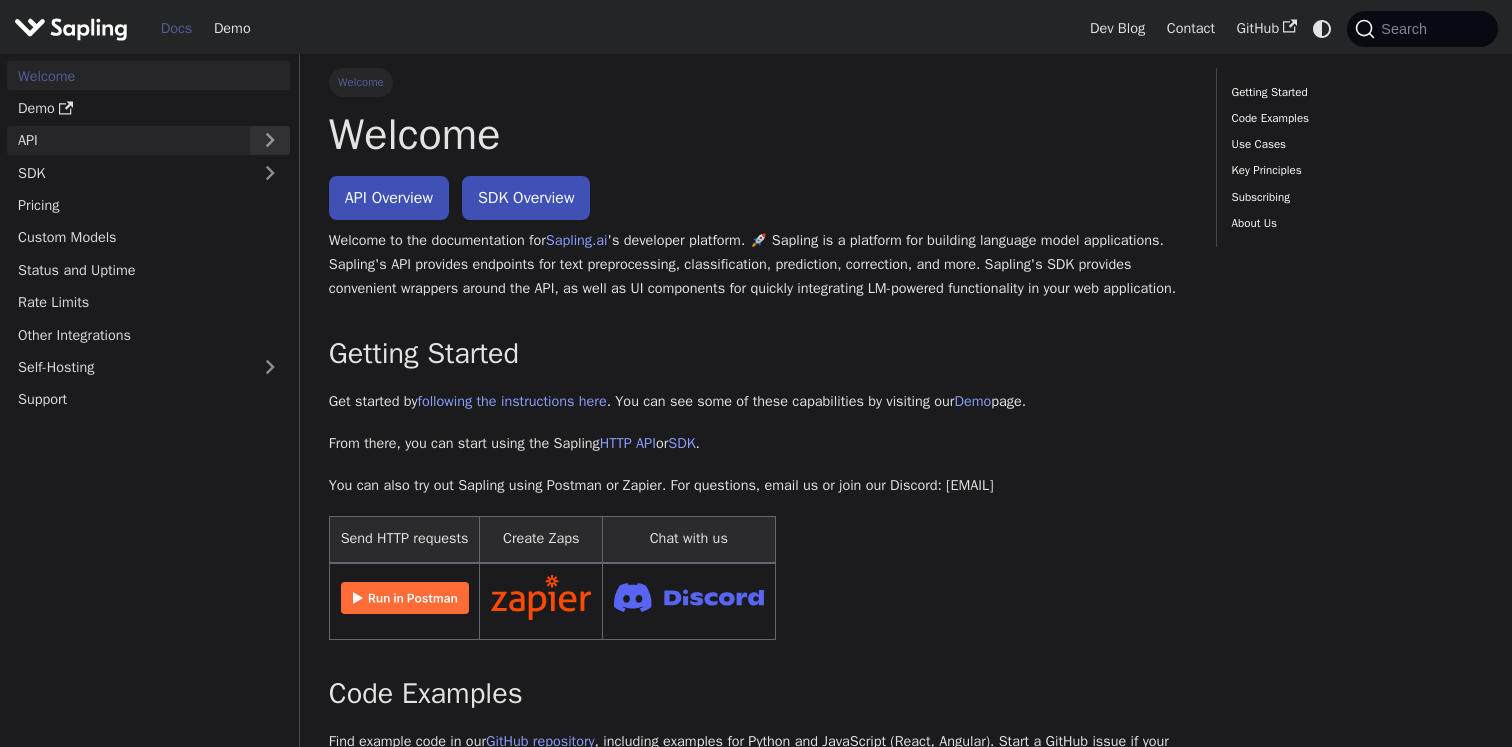 click at bounding box center (270, 140) 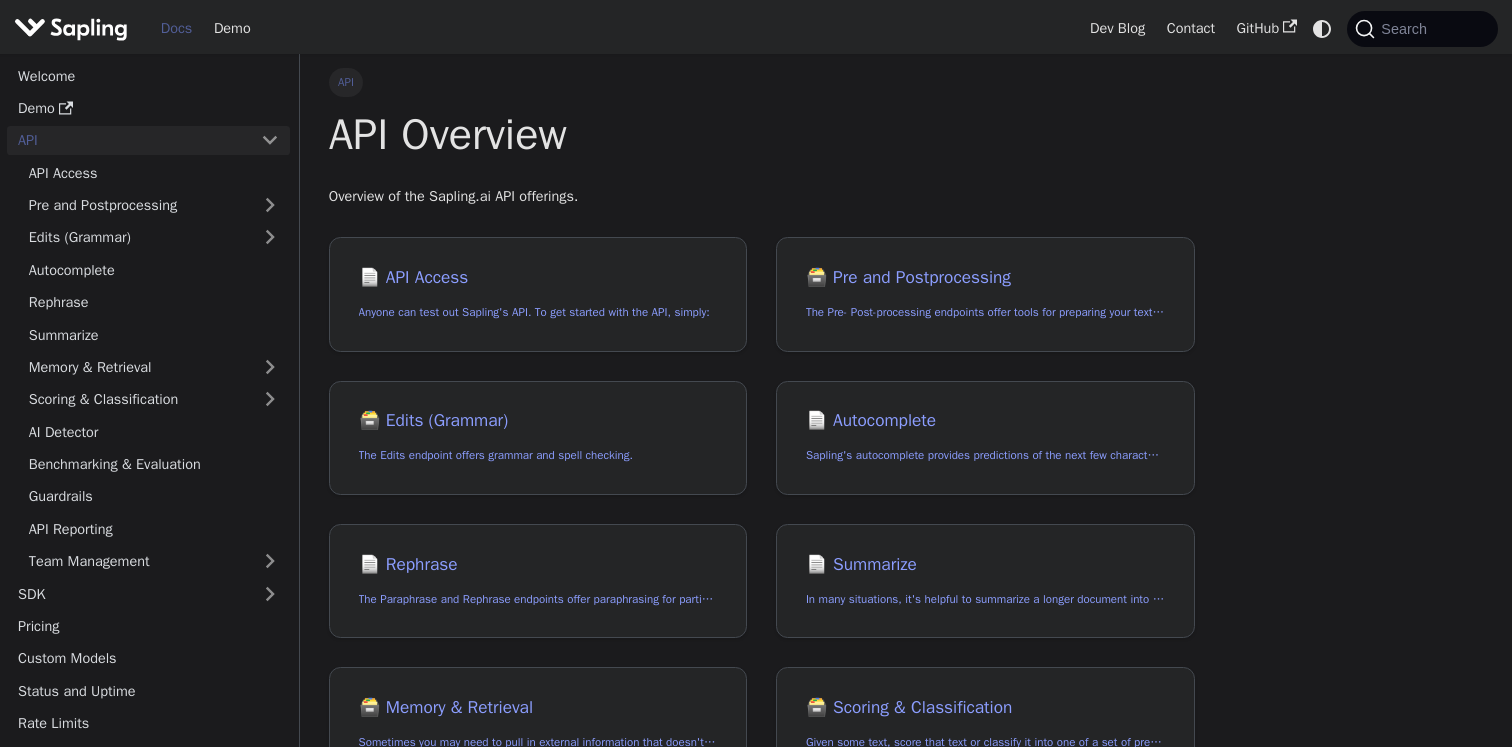 scroll, scrollTop: 0, scrollLeft: 0, axis: both 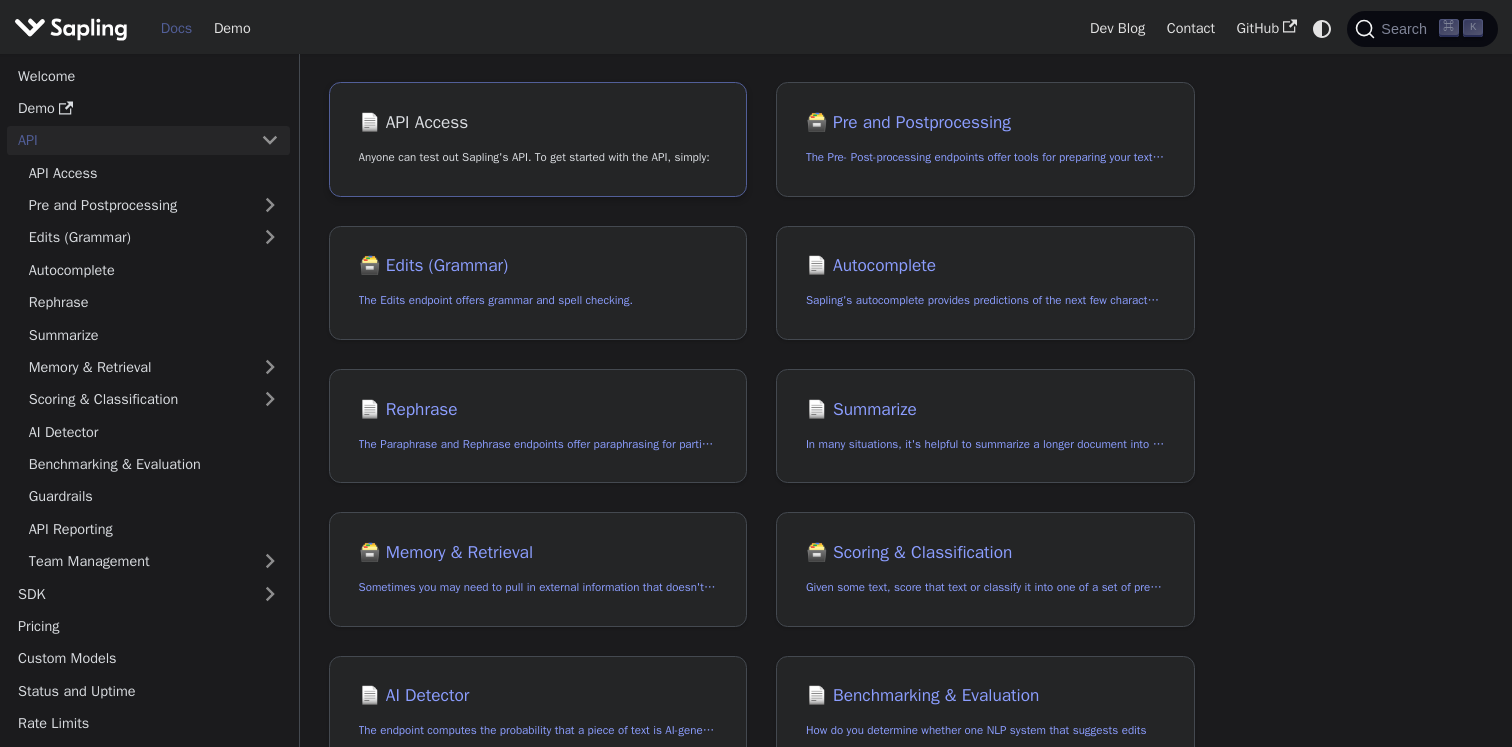 click on "Anyone can test out Sapling's API. To get started with the API, simply:" at bounding box center (538, 157) 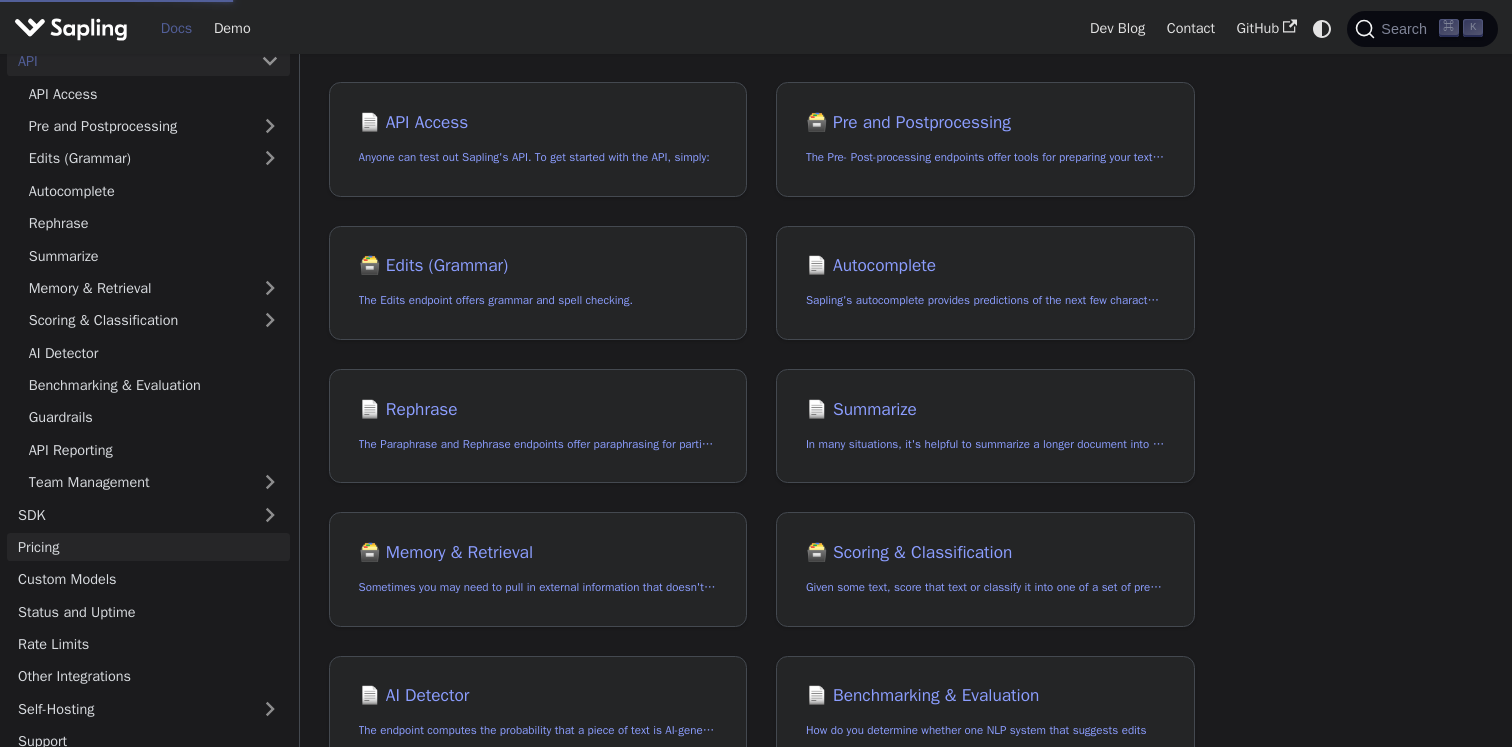 scroll, scrollTop: 95, scrollLeft: 0, axis: vertical 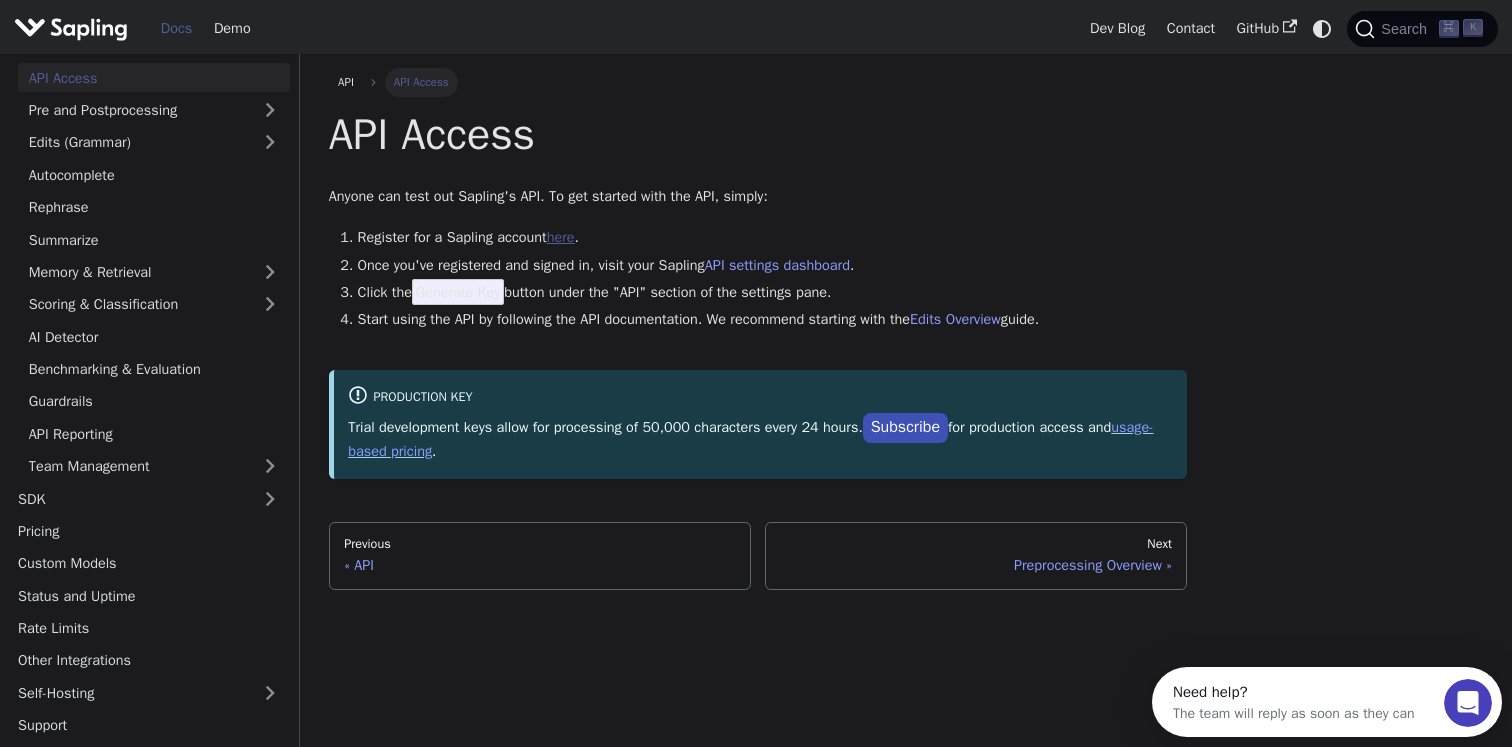 click on "here" at bounding box center (561, 237) 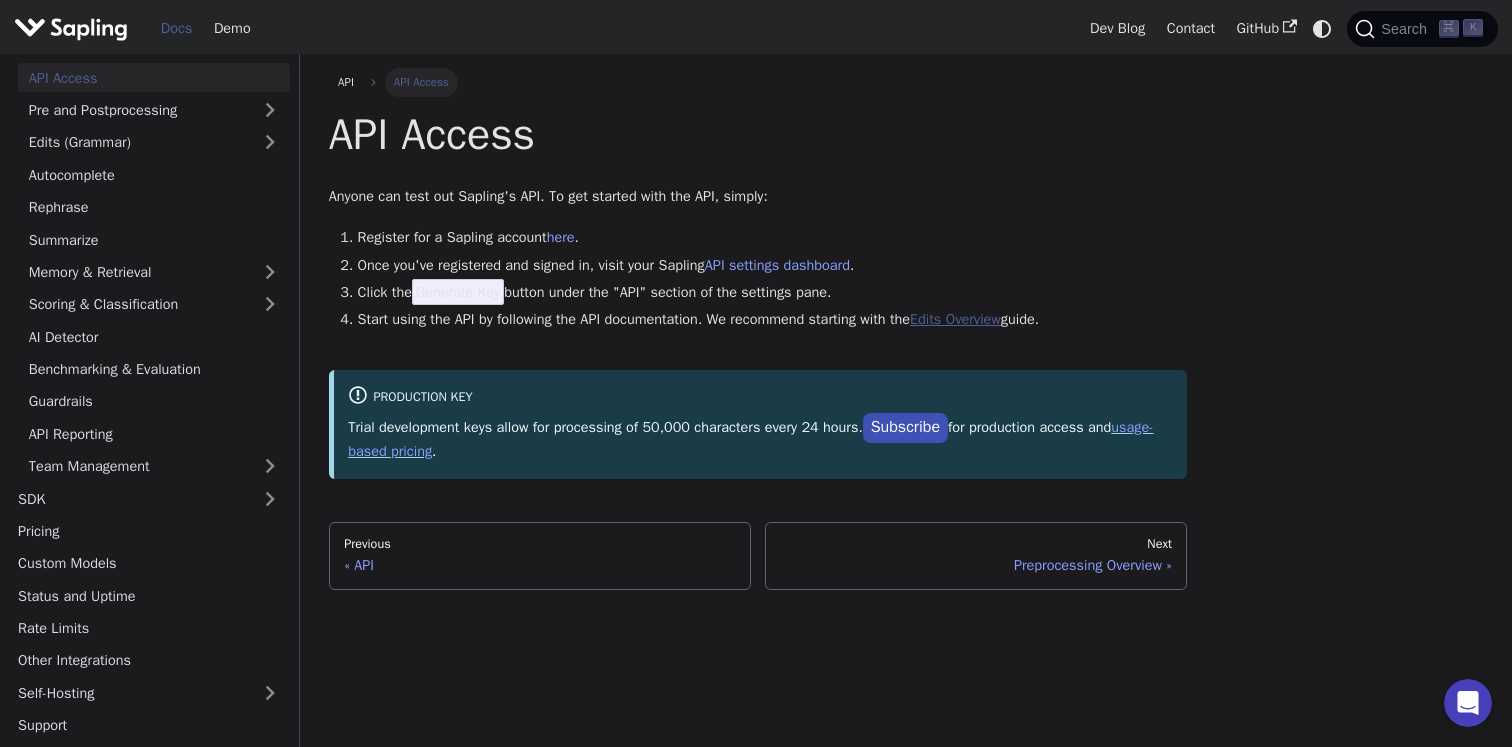 click on "Edits Overview" at bounding box center (955, 319) 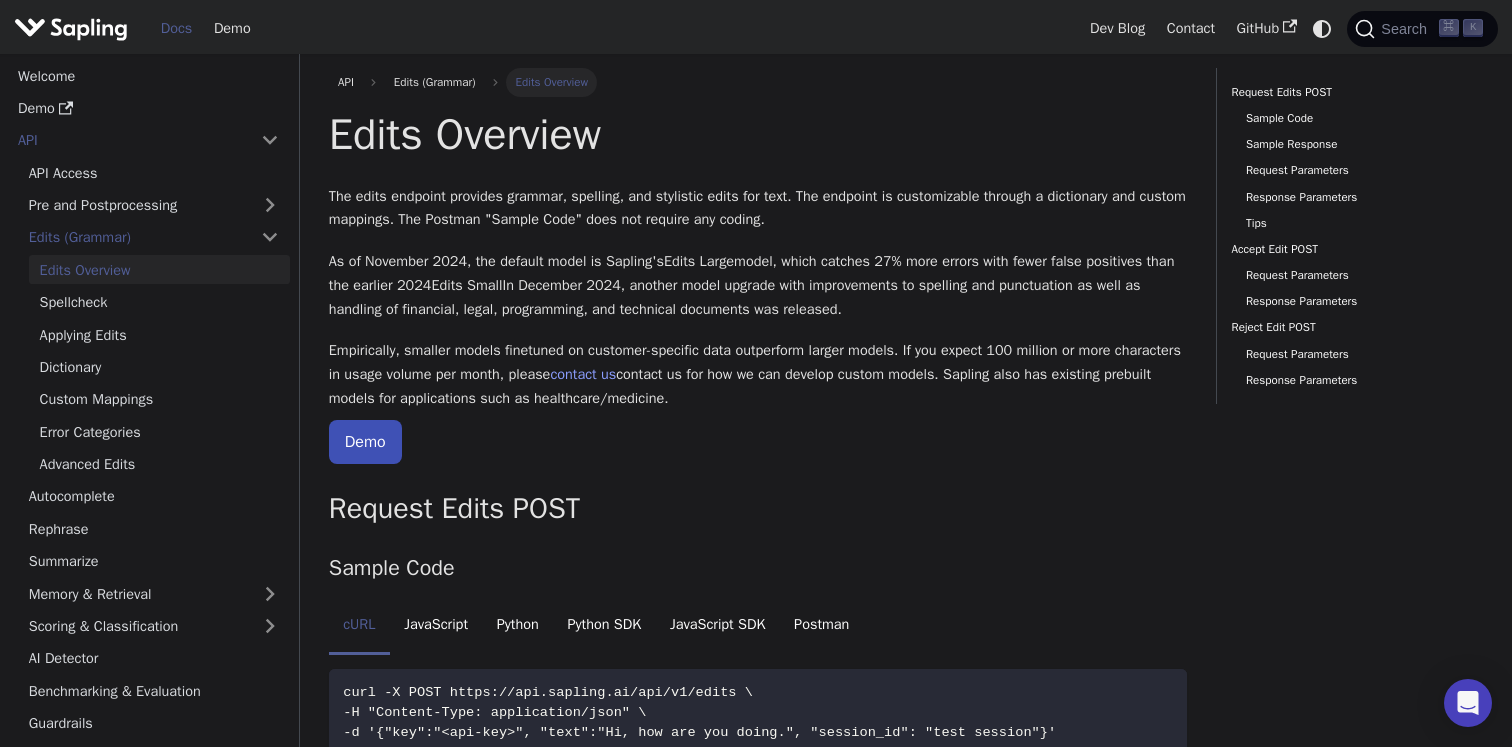 scroll, scrollTop: 0, scrollLeft: 0, axis: both 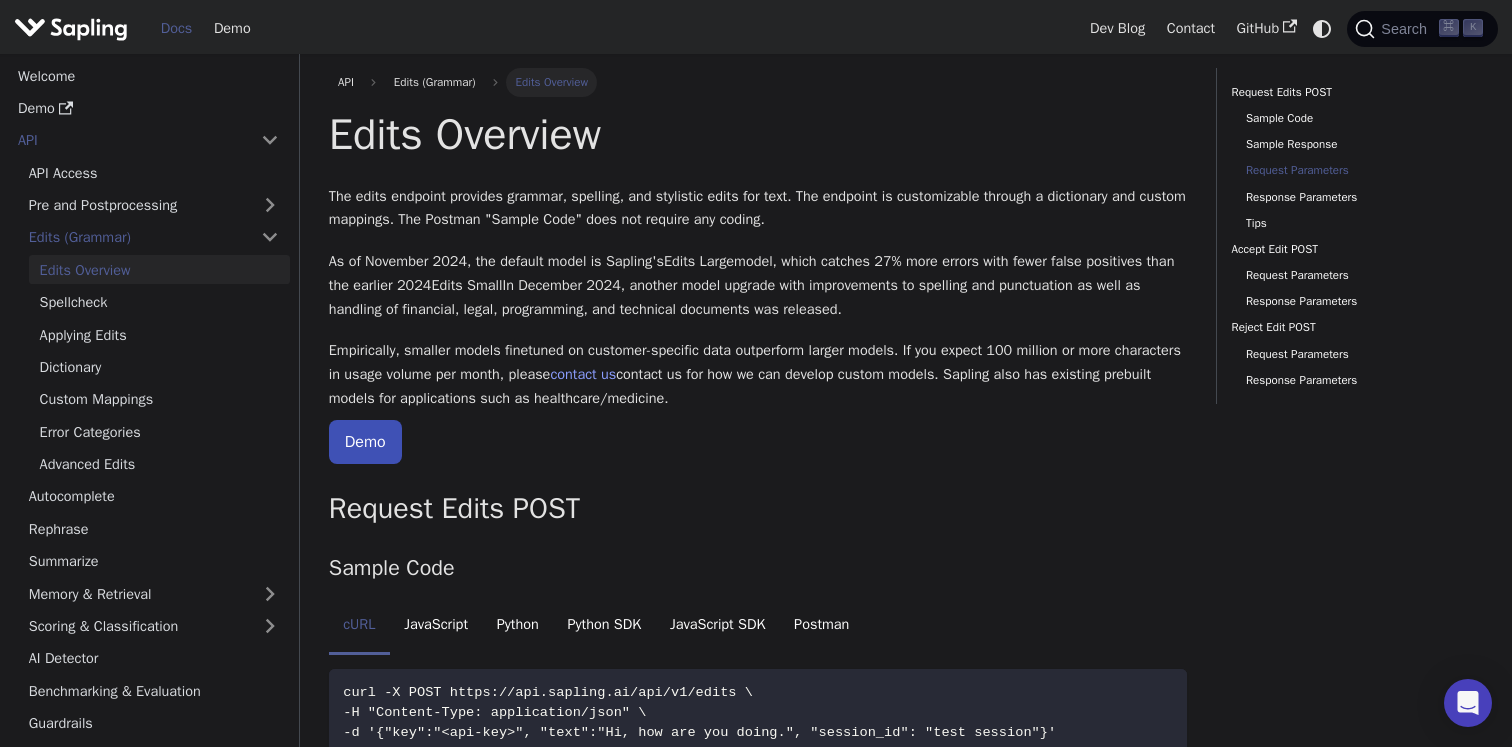 click on "Request Parameters" at bounding box center (1357, 170) 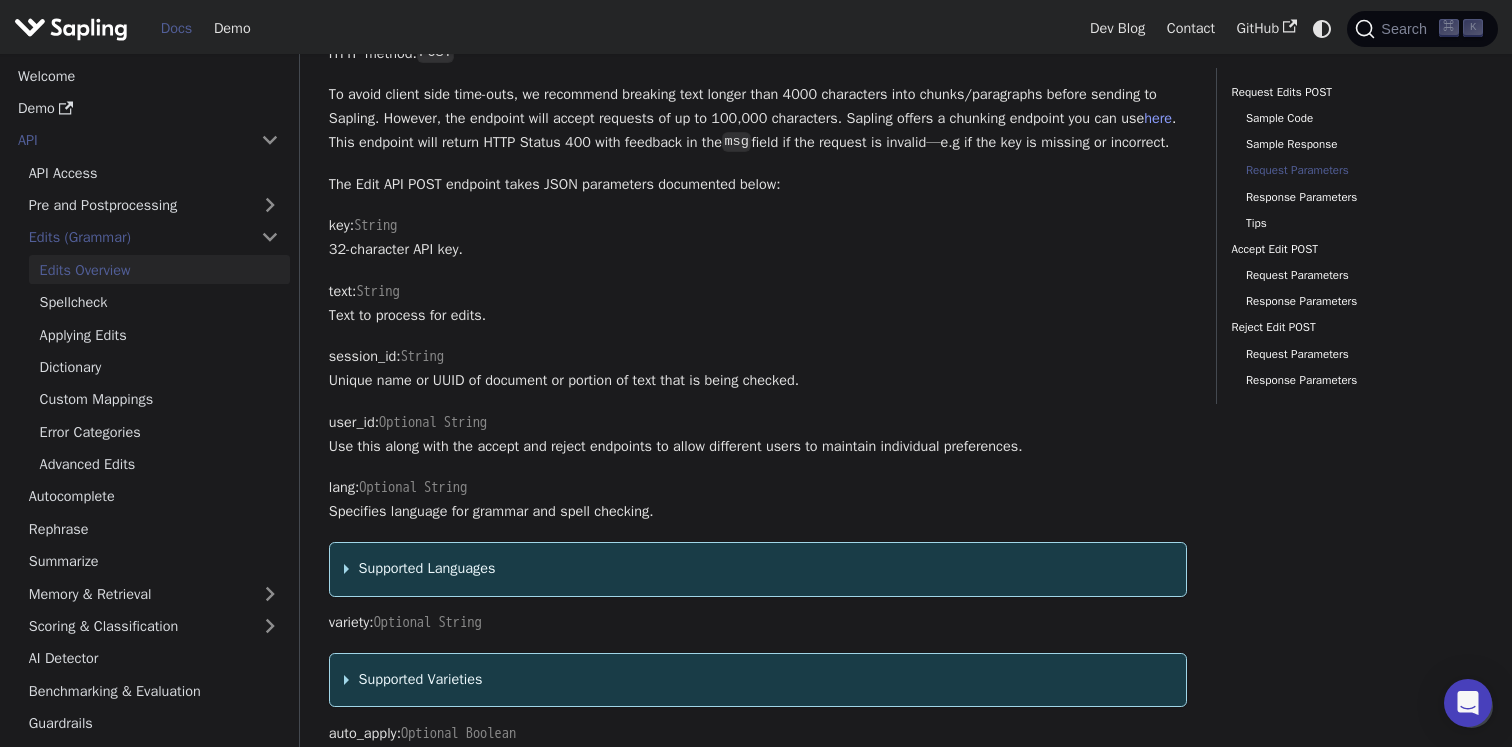 scroll, scrollTop: 1640, scrollLeft: 0, axis: vertical 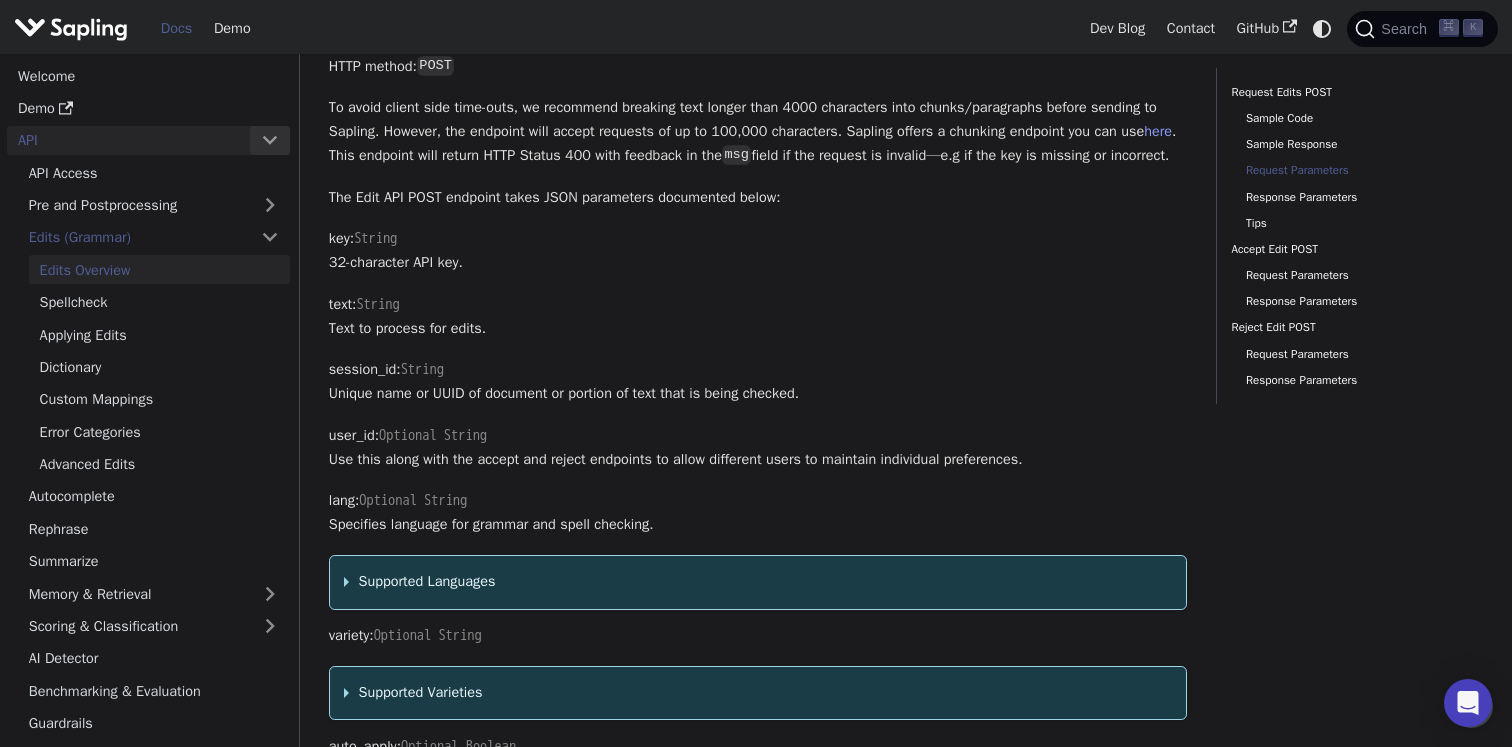 click at bounding box center (270, 140) 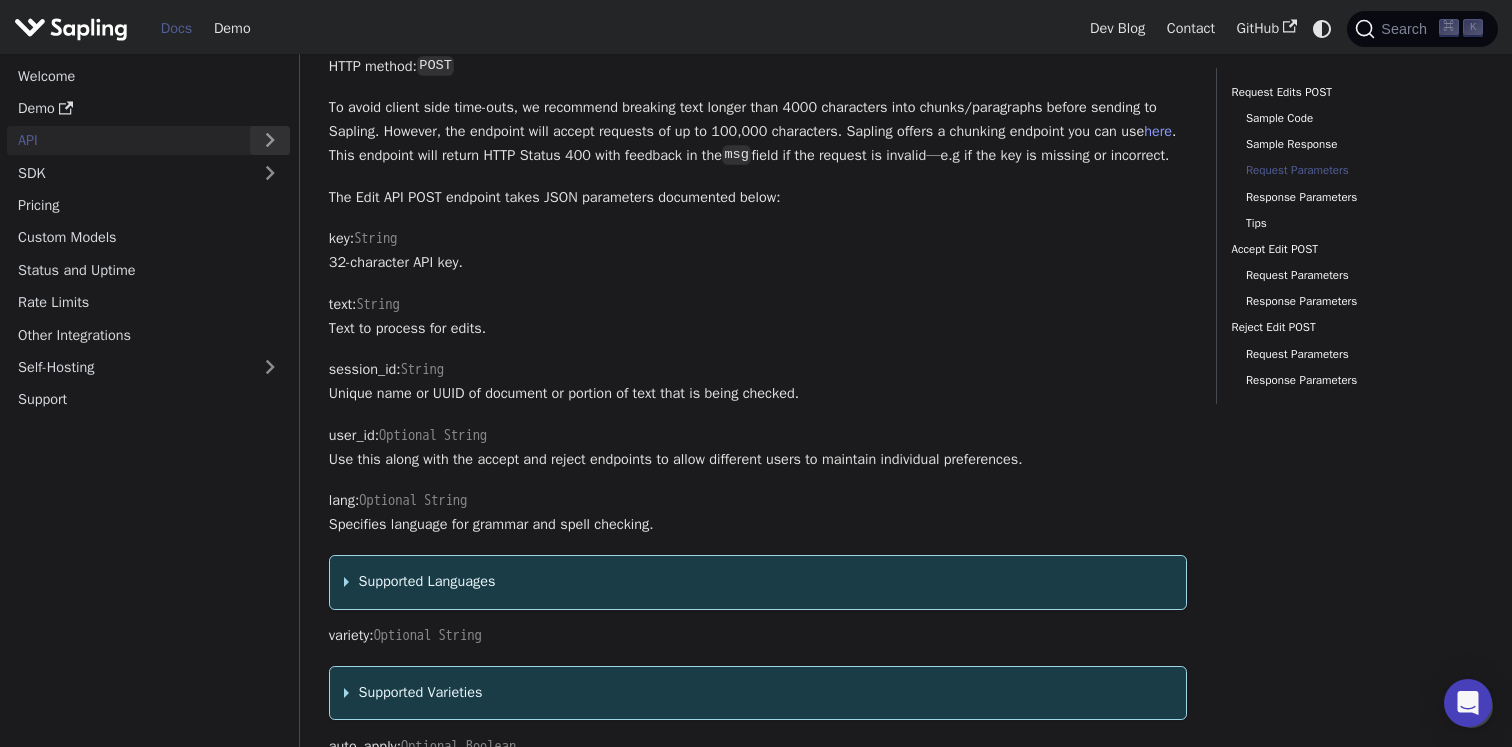 click at bounding box center (270, 140) 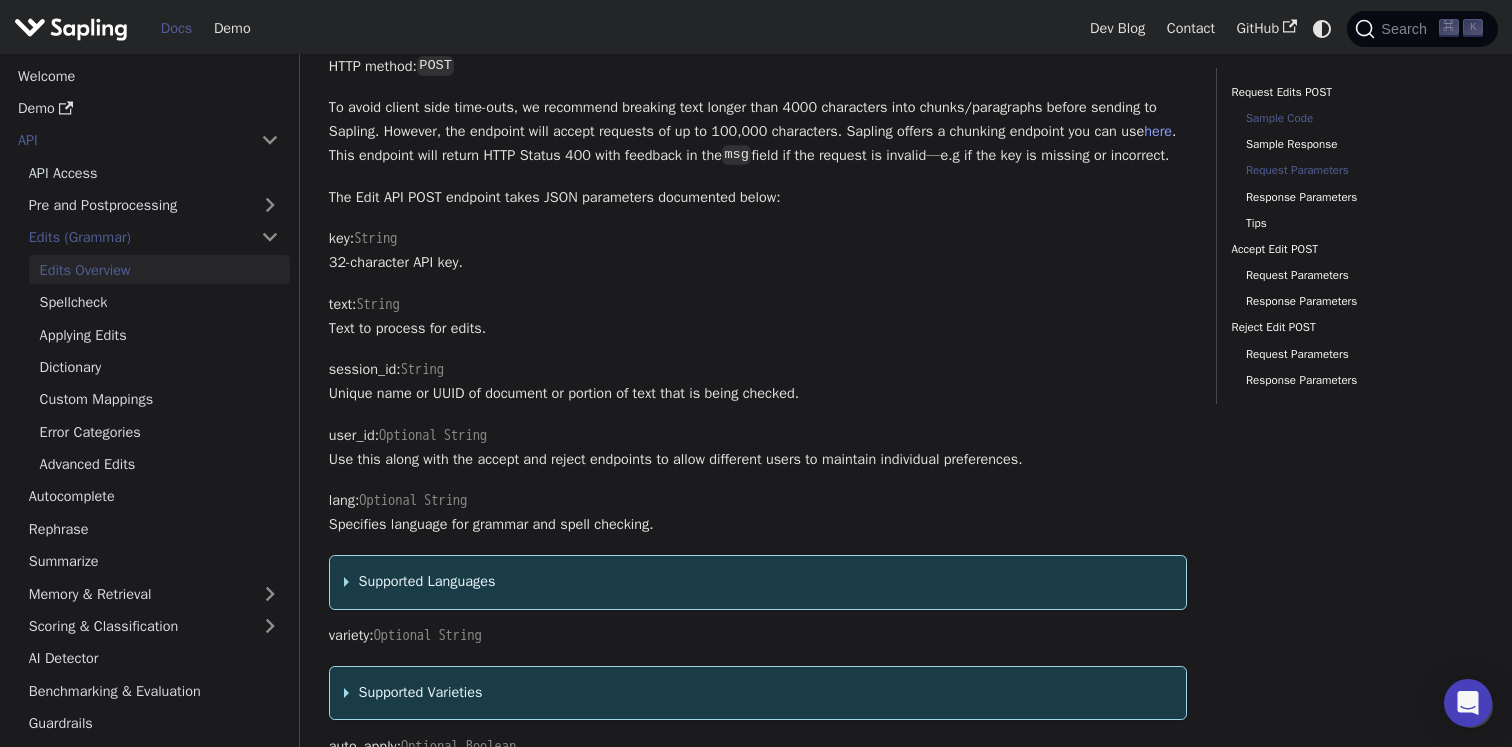 click on "Sample Code" at bounding box center [1357, 118] 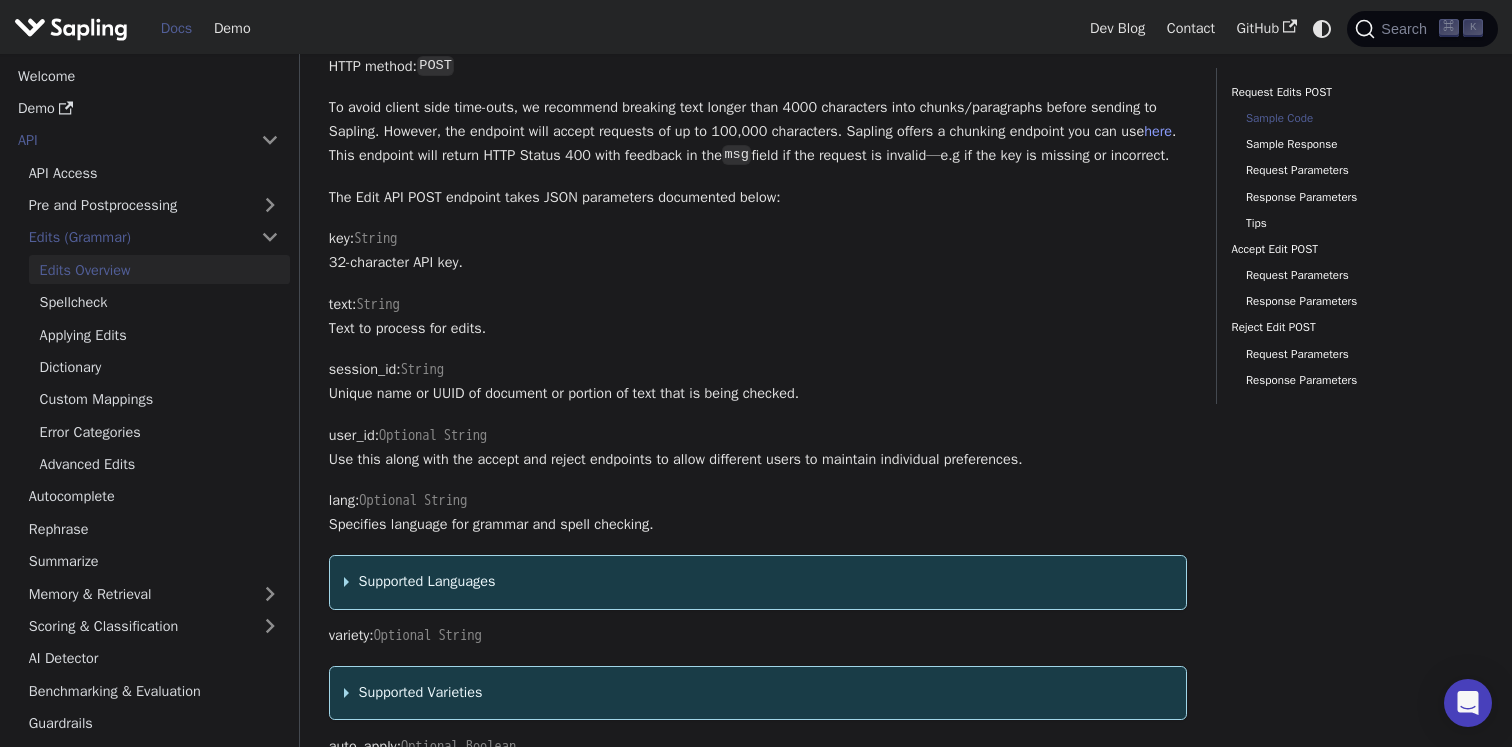 scroll, scrollTop: 493, scrollLeft: 0, axis: vertical 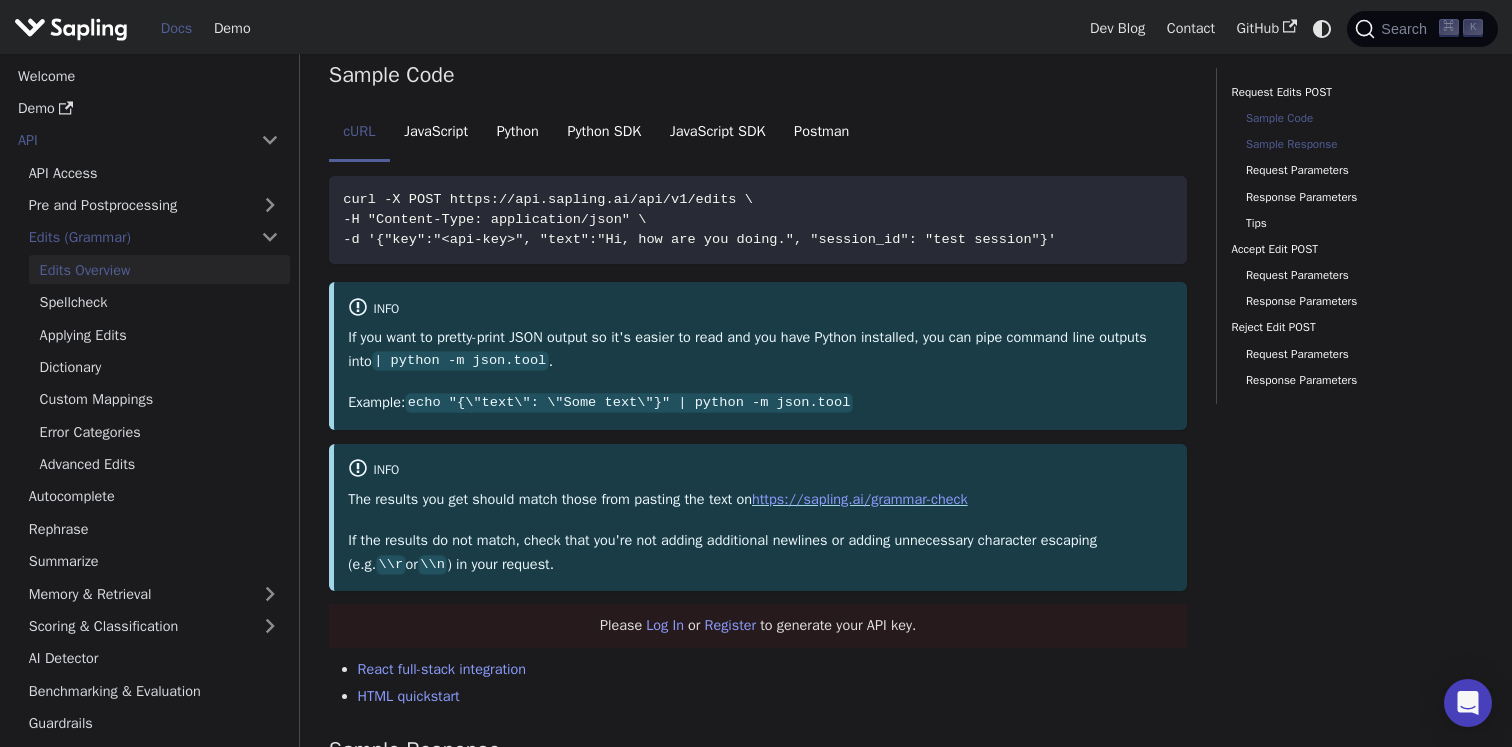 click on "Sample Response" at bounding box center (1357, 144) 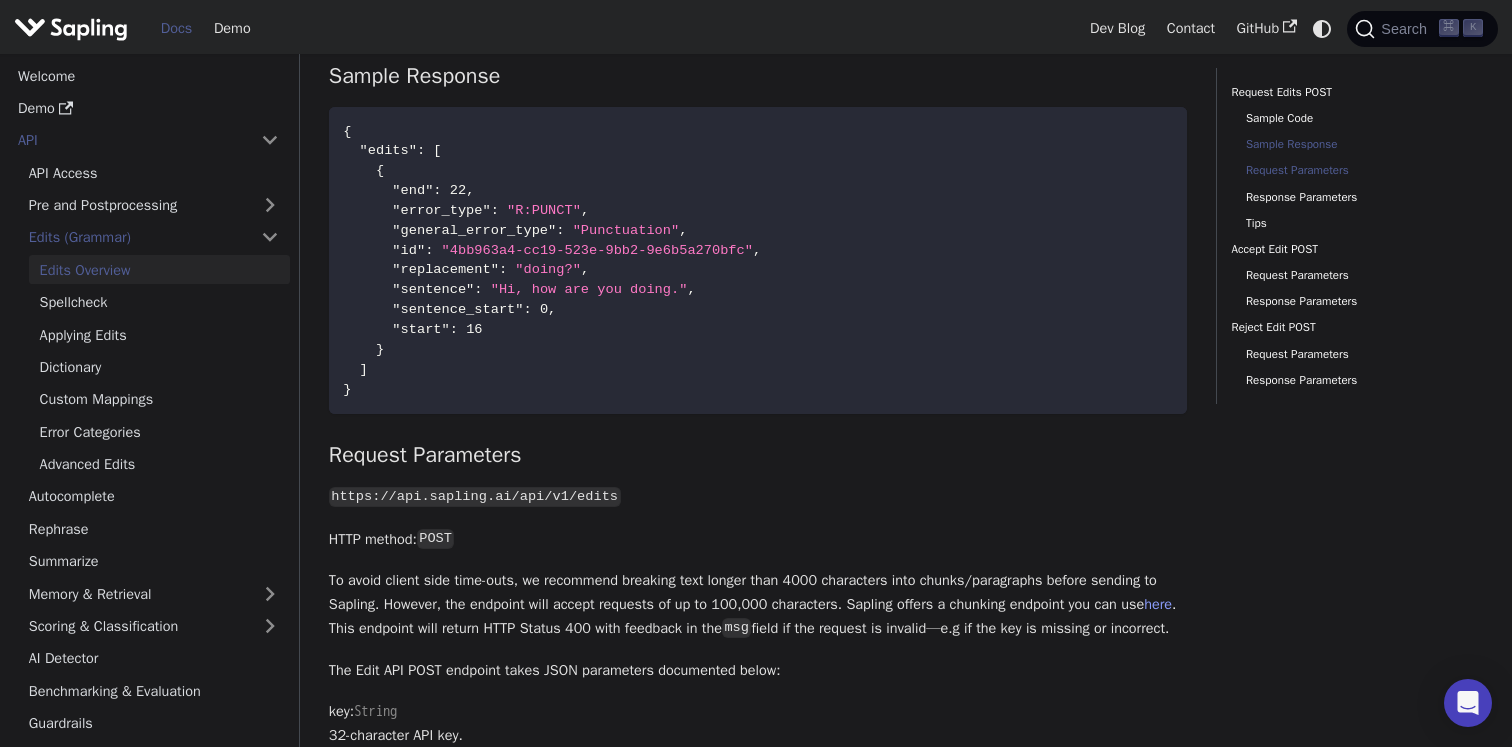 click on "Request Parameters" at bounding box center [1357, 170] 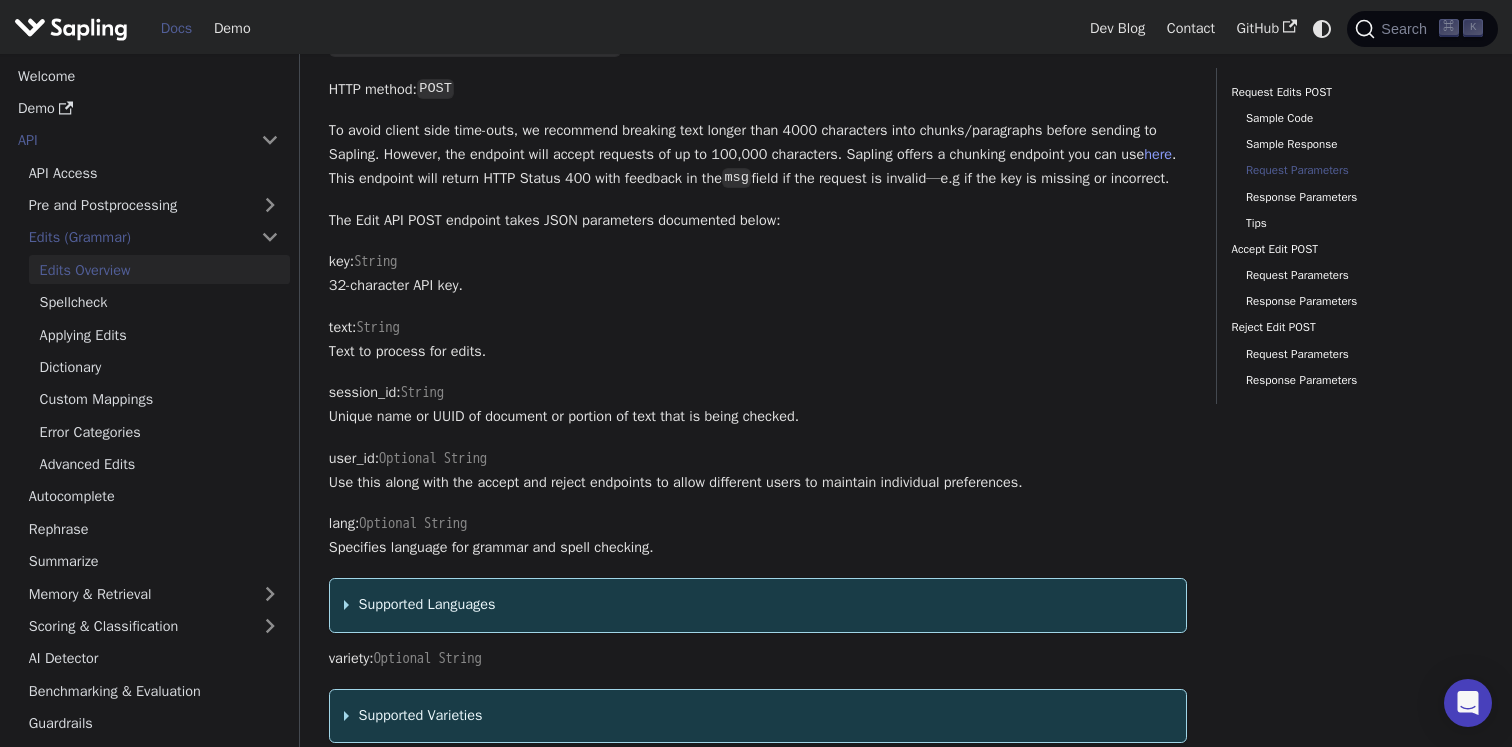 scroll, scrollTop: 1618, scrollLeft: 0, axis: vertical 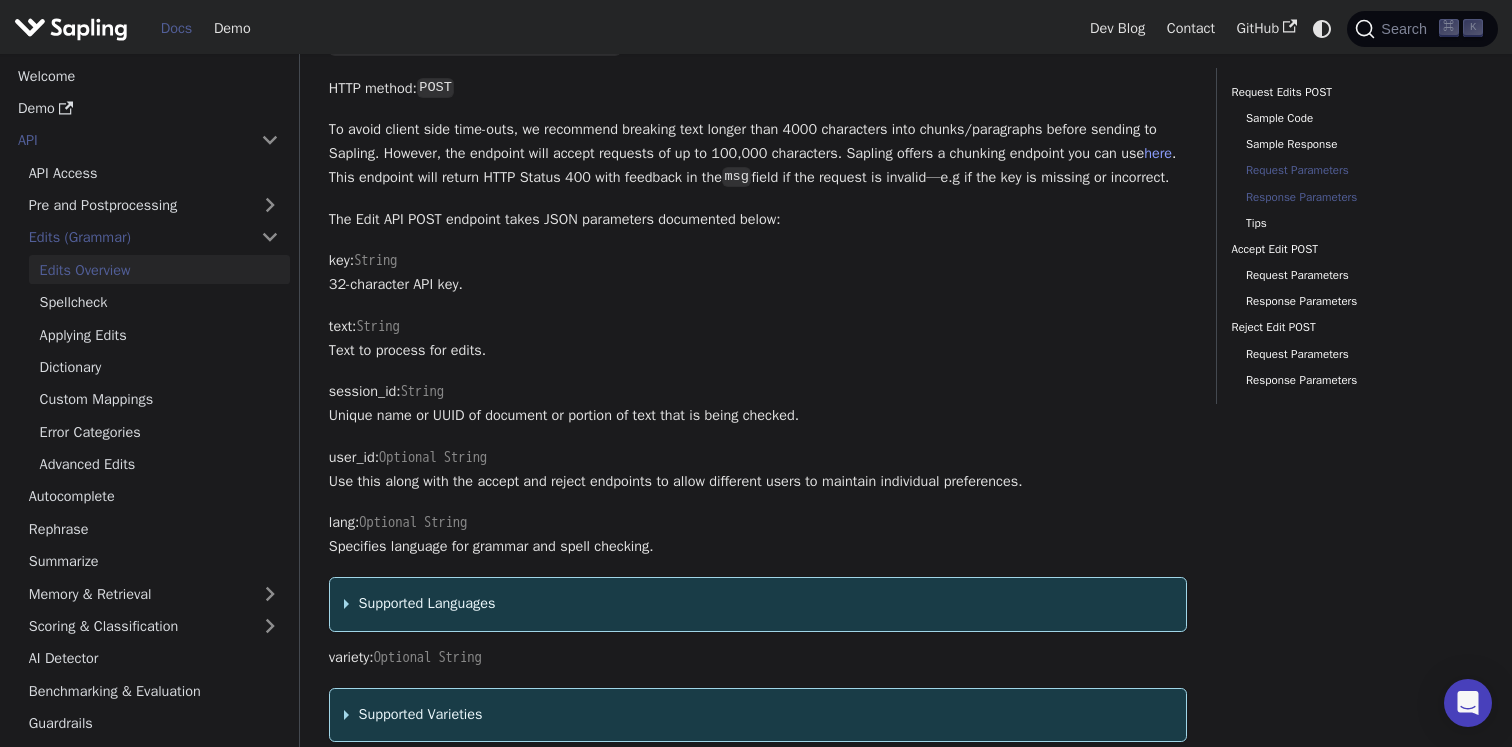 click on "Response Parameters" at bounding box center [1357, 197] 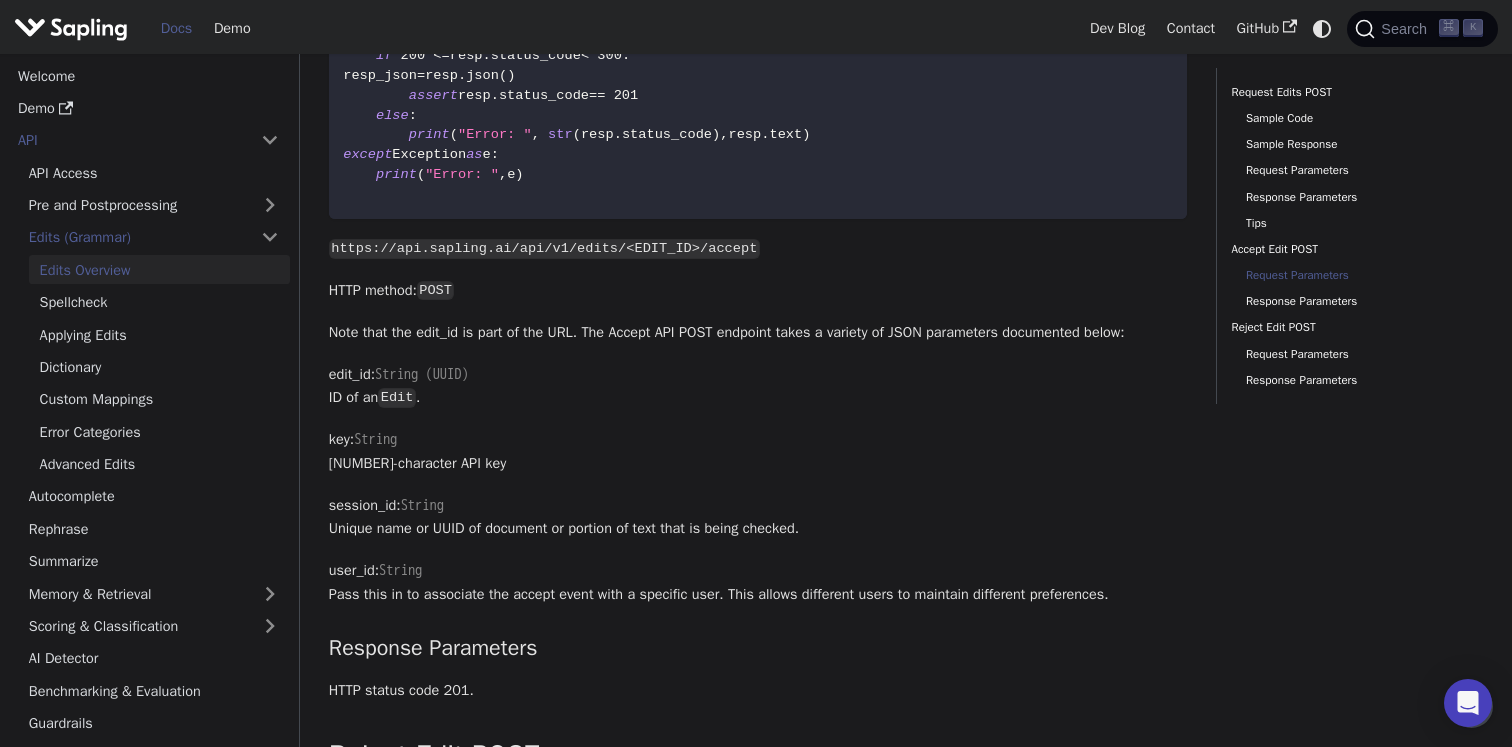 scroll, scrollTop: 4008, scrollLeft: 0, axis: vertical 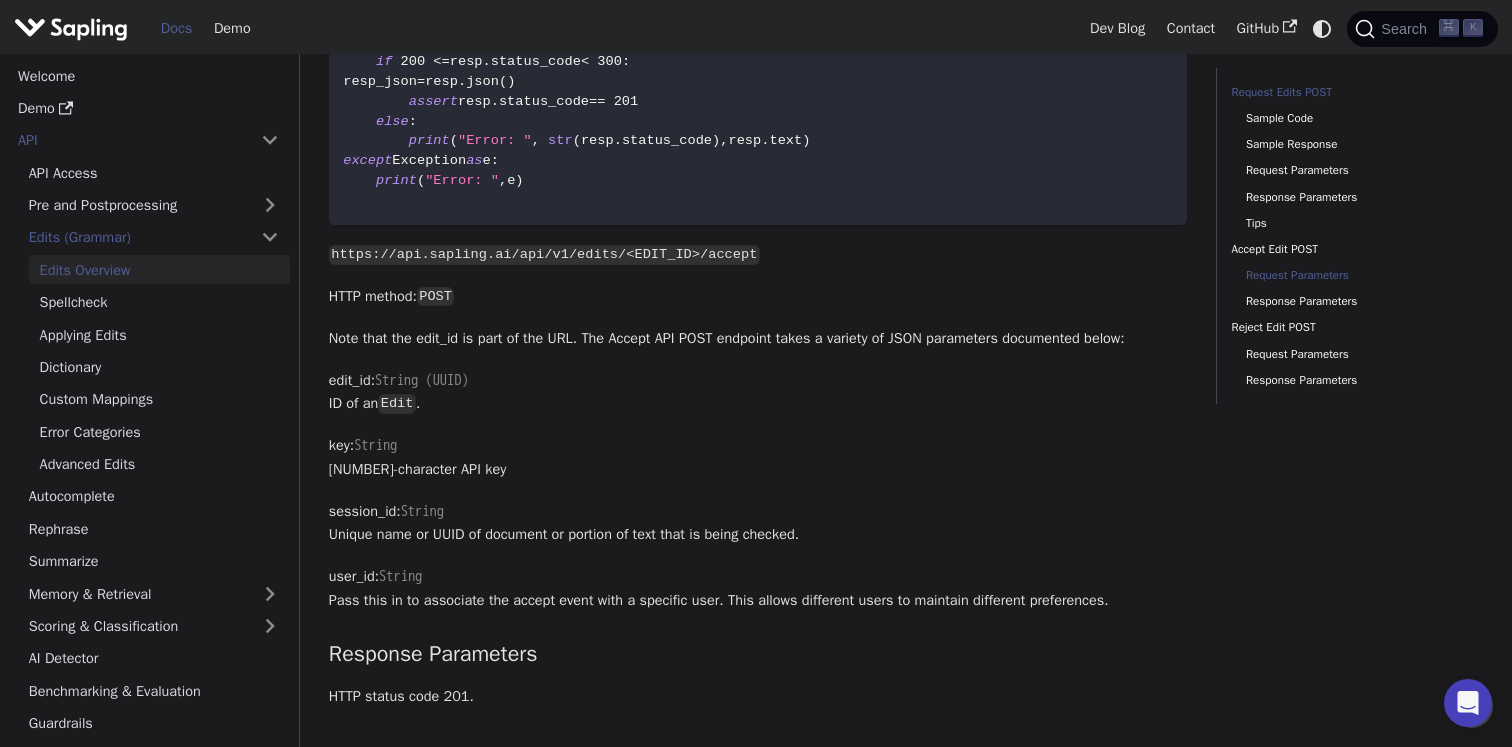 click on "Request Edits POST" at bounding box center (1354, 92) 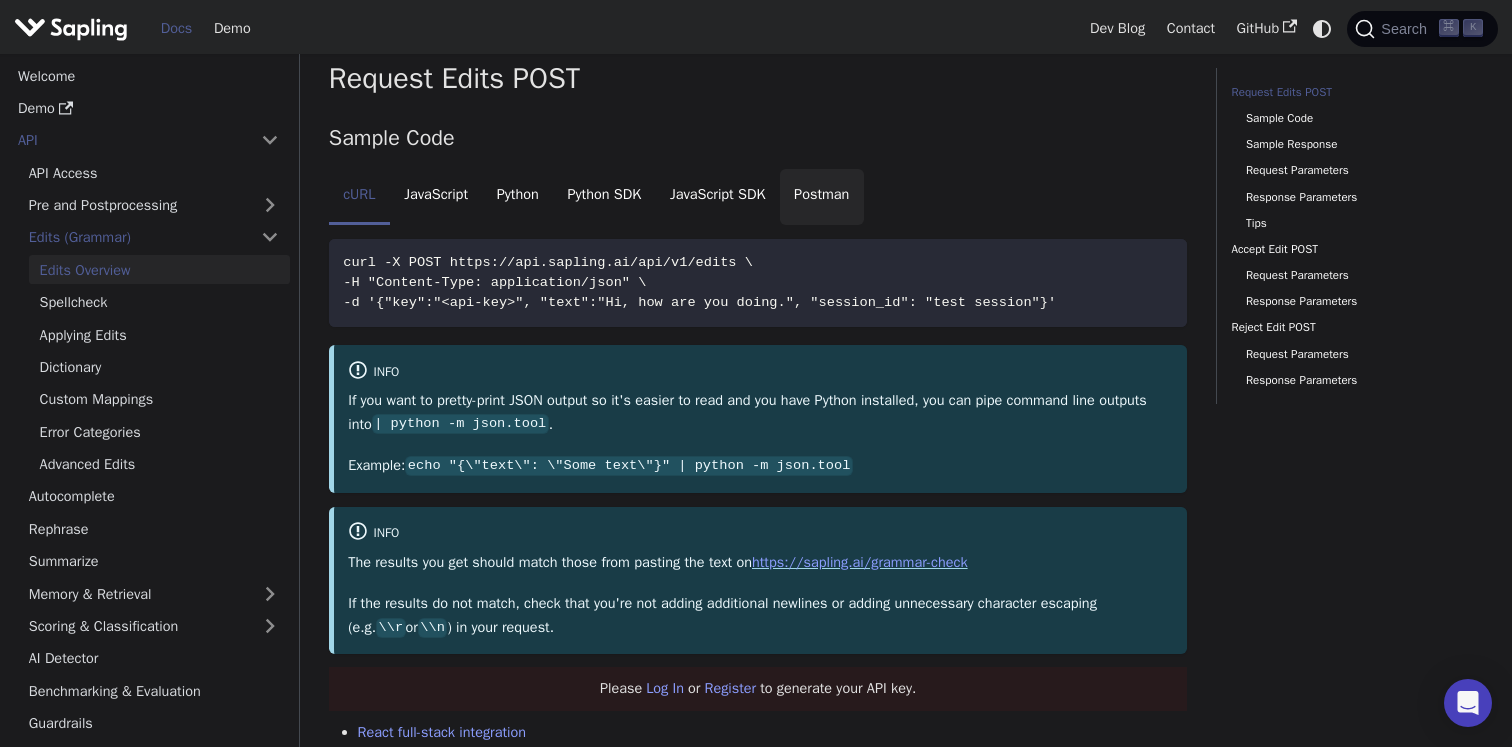click on "Postman" at bounding box center [822, 197] 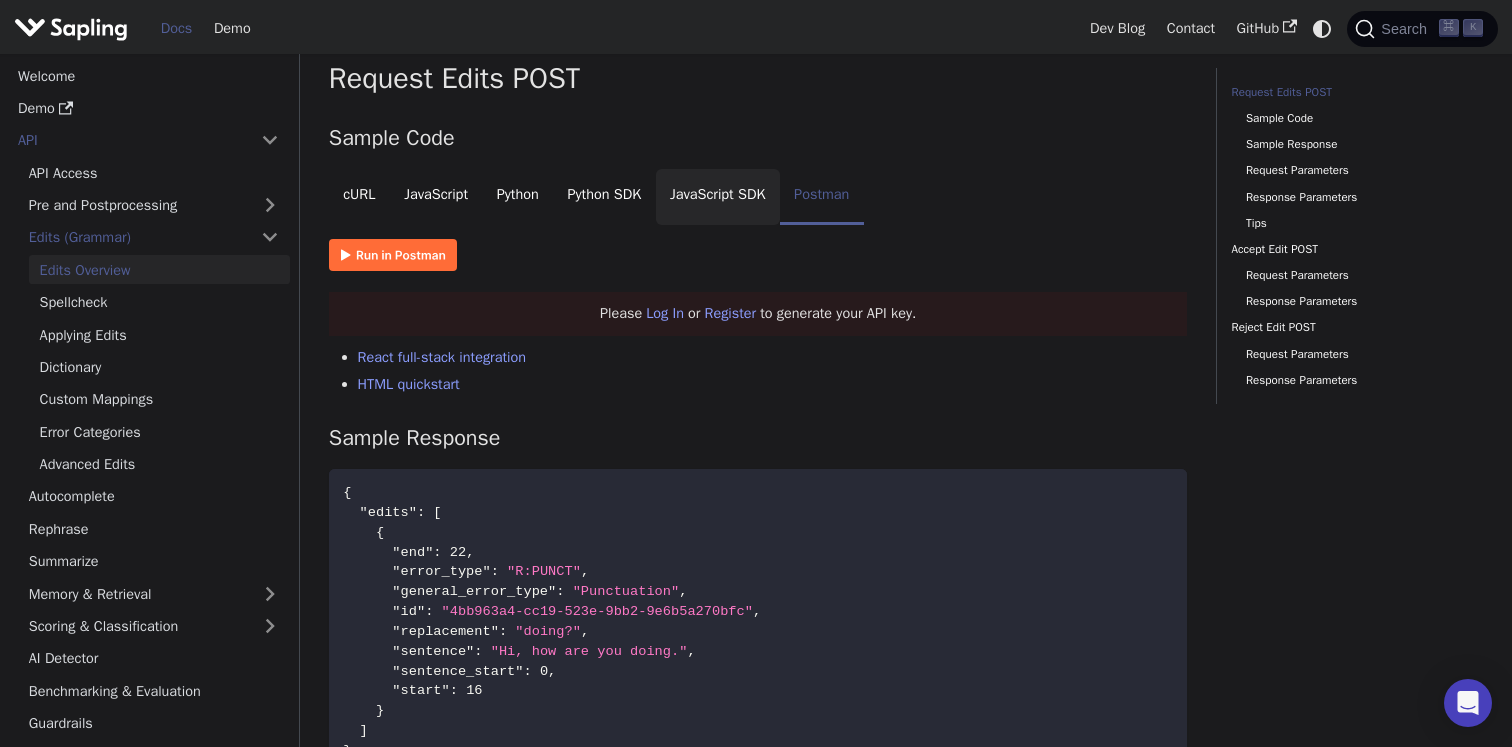 click on "JavaScript SDK" at bounding box center [718, 197] 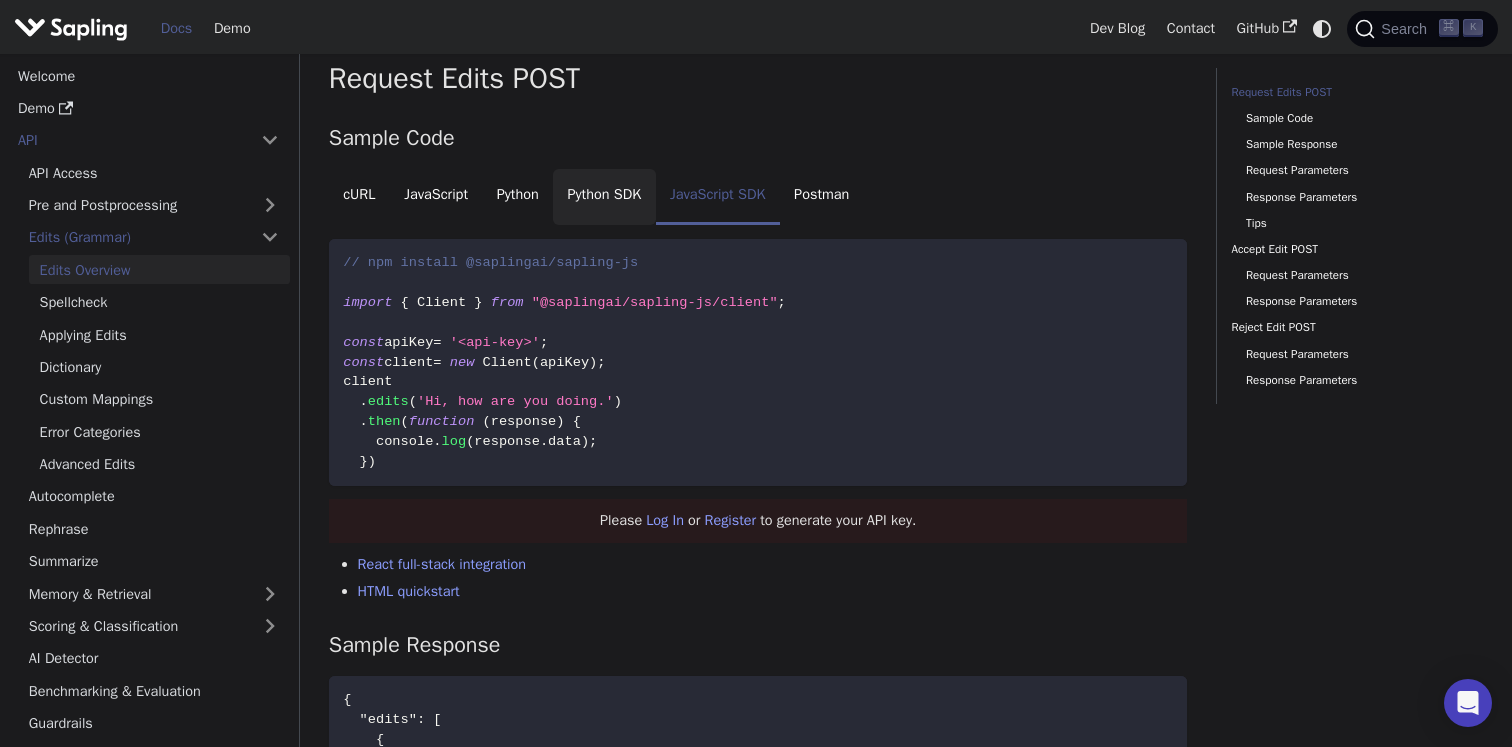 click on "Python SDK" at bounding box center (604, 197) 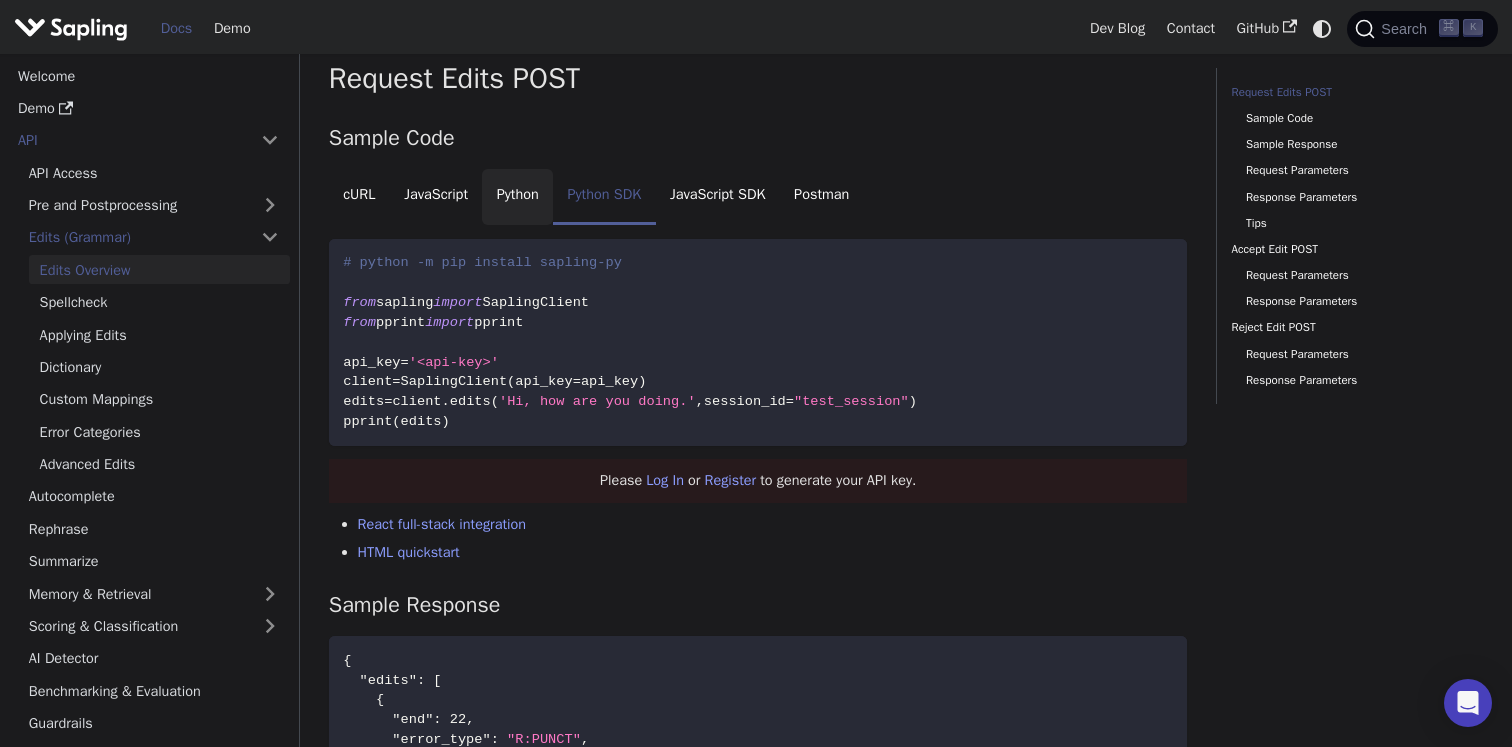 click on "Python" at bounding box center [517, 197] 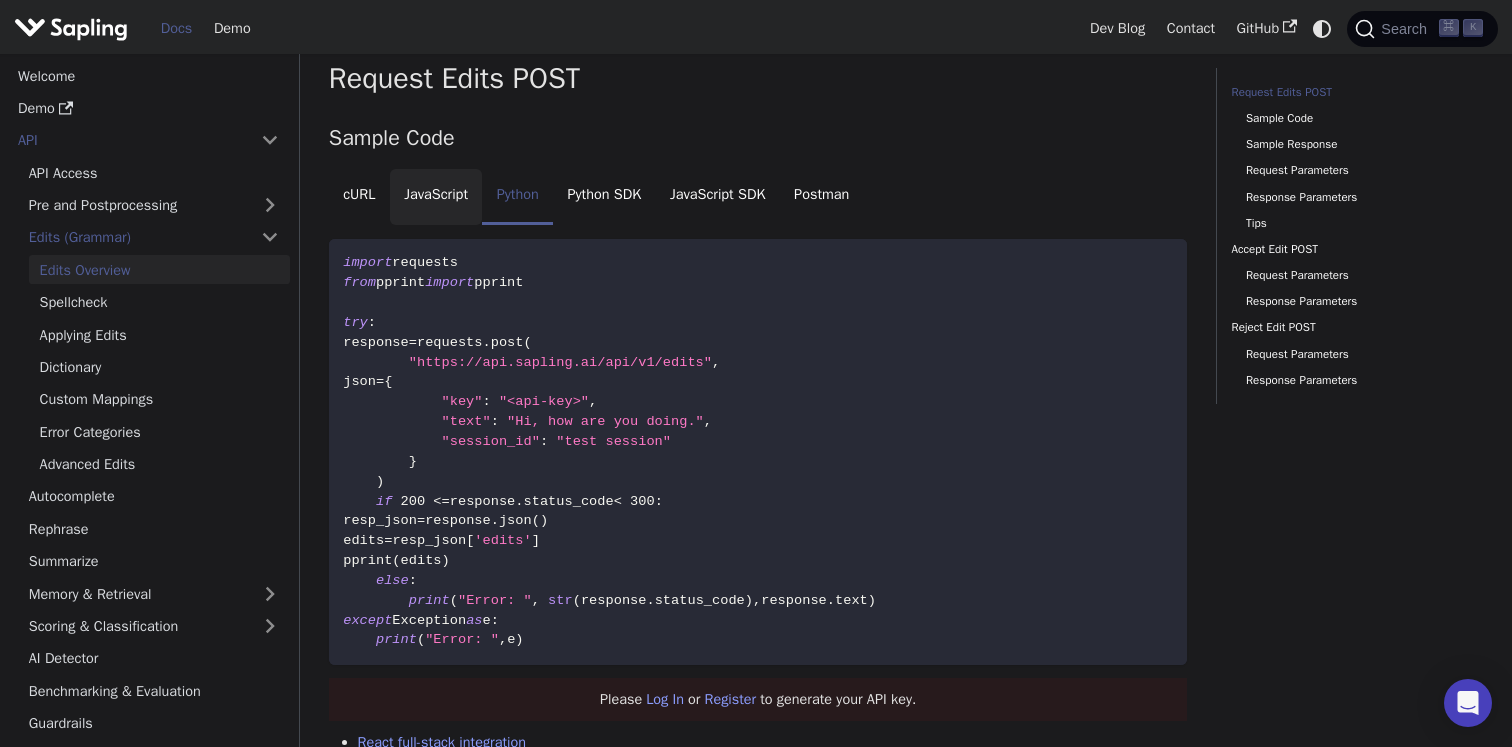 click on "JavaScript" at bounding box center [436, 197] 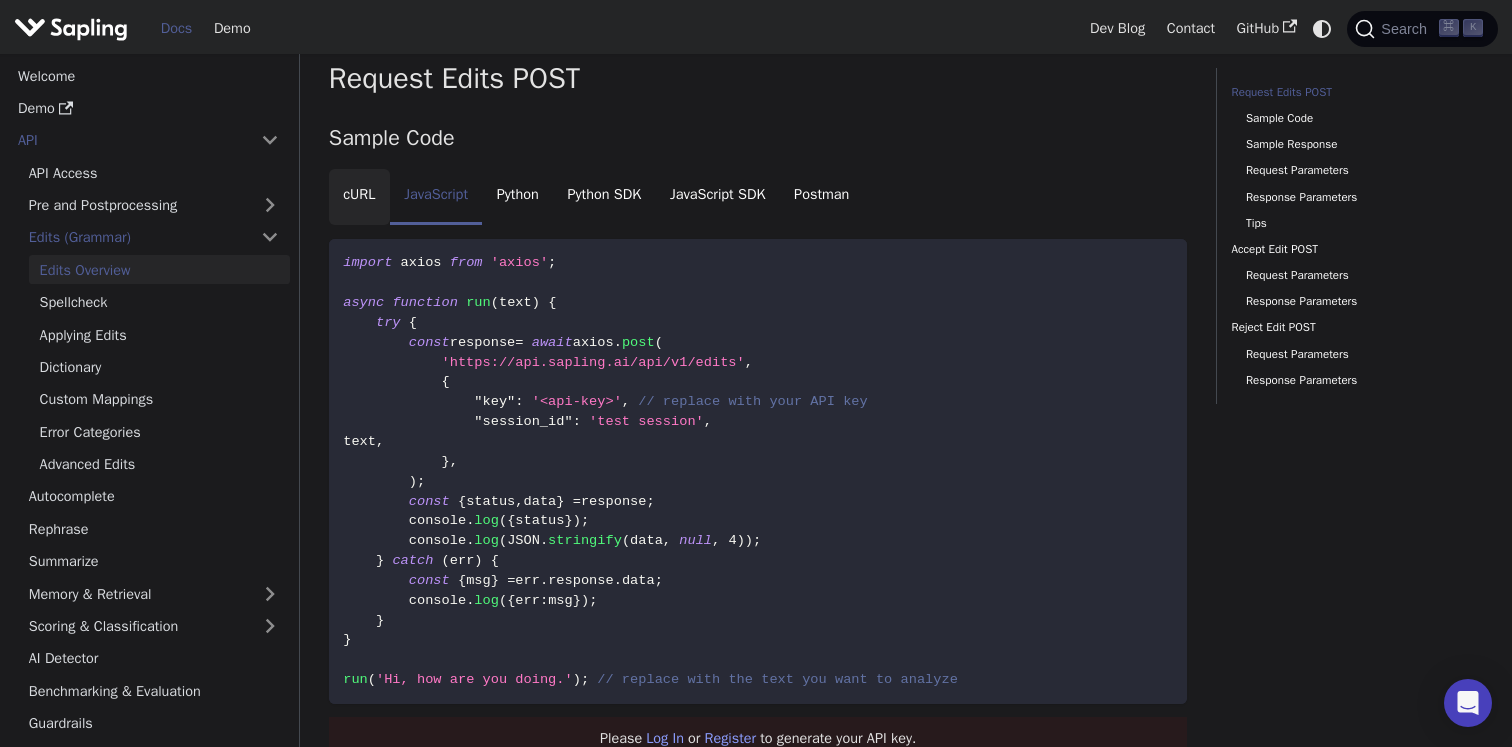 click on "cURL" at bounding box center [359, 197] 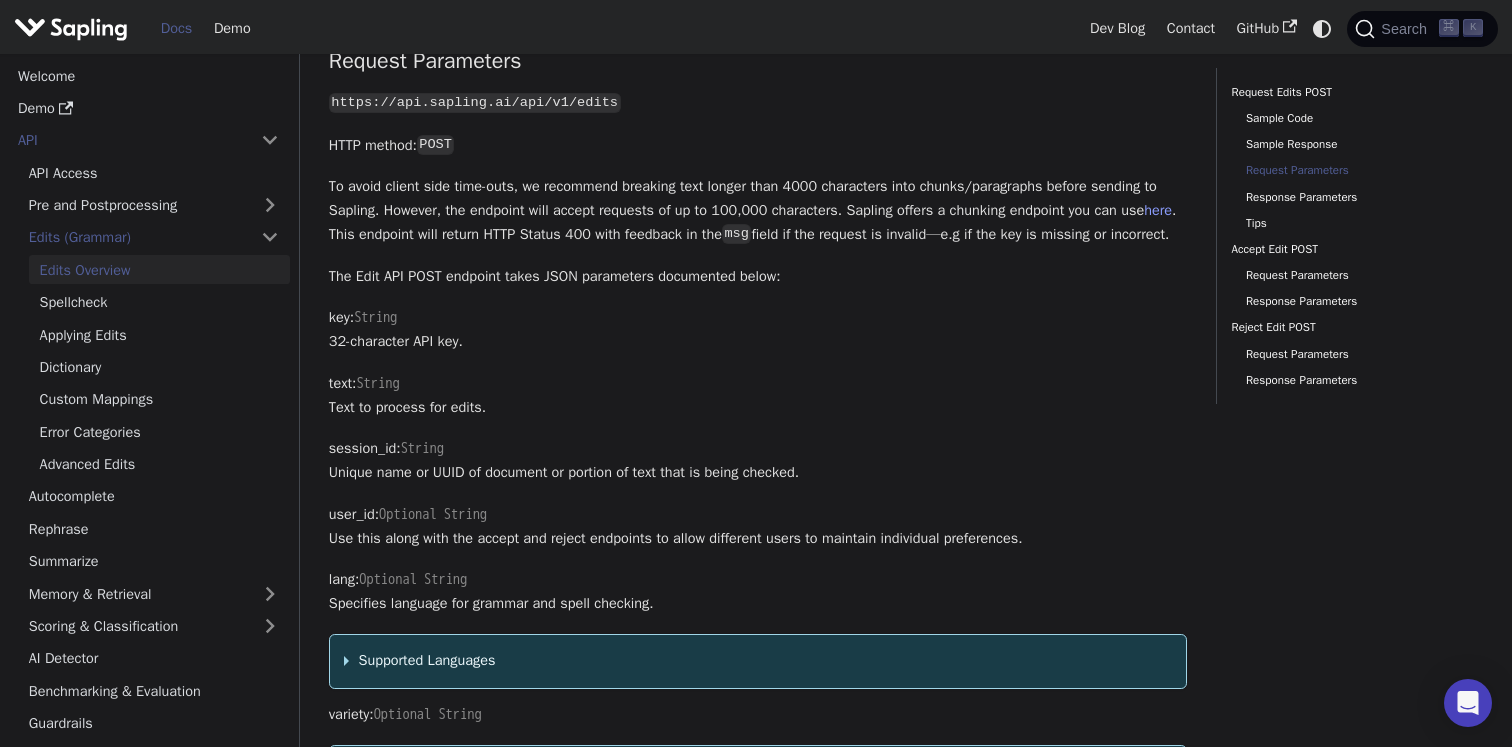 scroll, scrollTop: 1562, scrollLeft: 0, axis: vertical 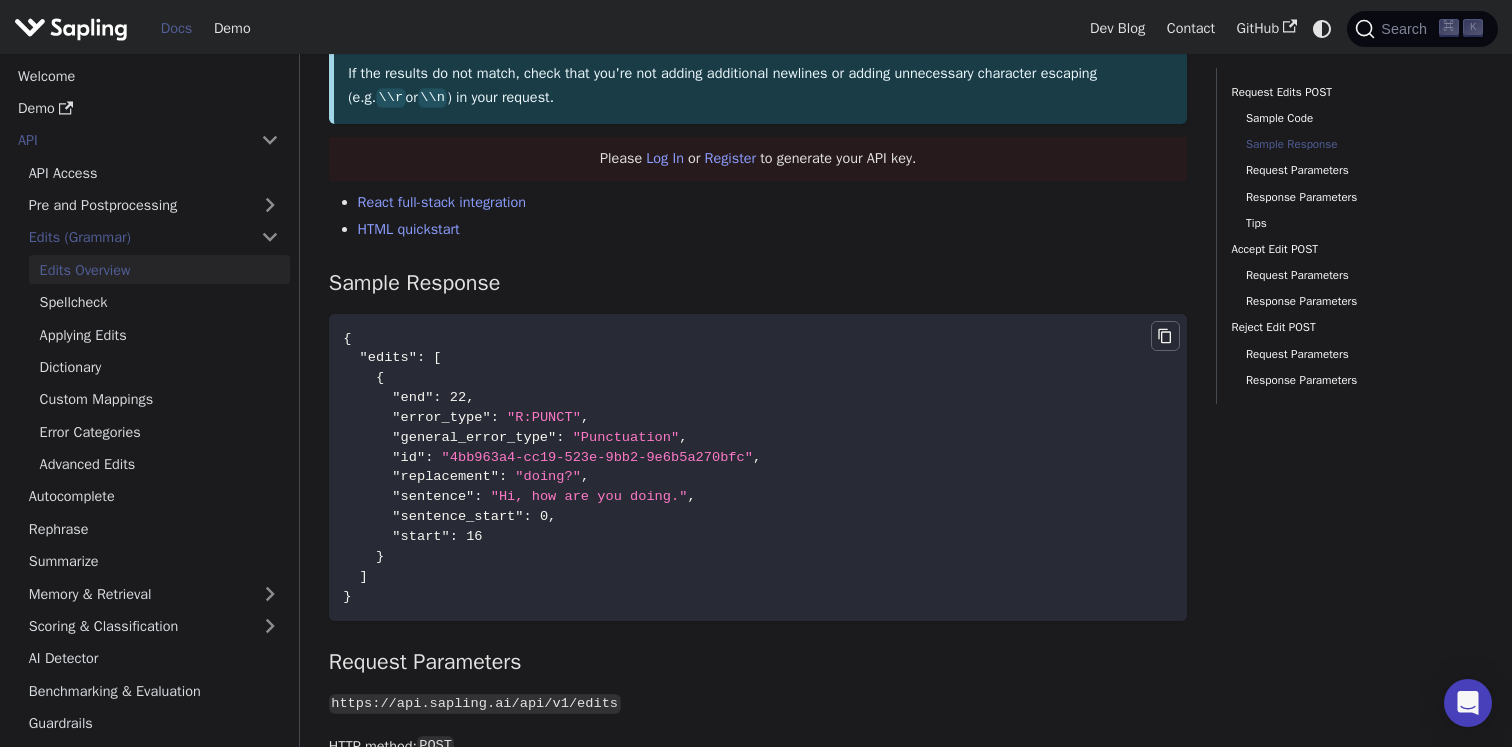 click at bounding box center [1166, 336] 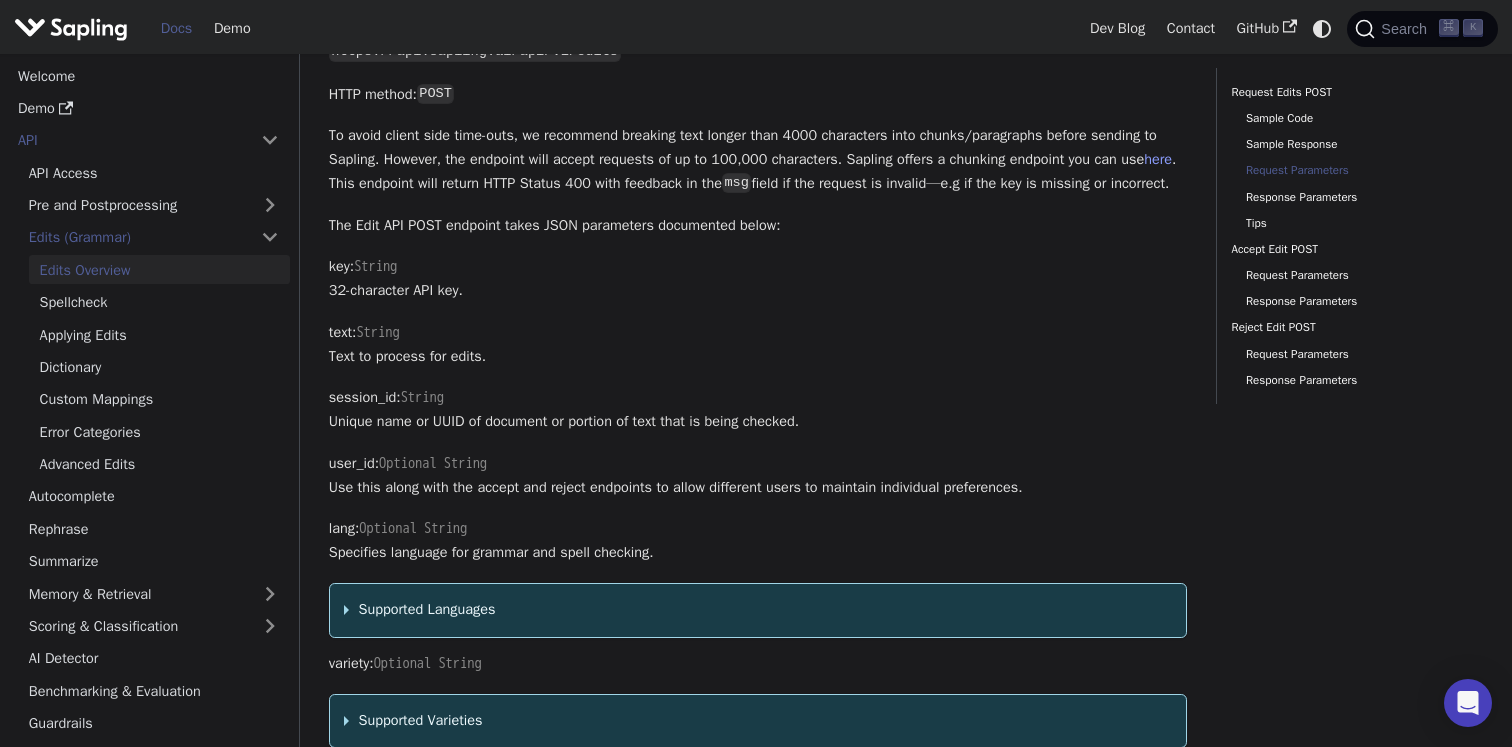 scroll, scrollTop: 1615, scrollLeft: 0, axis: vertical 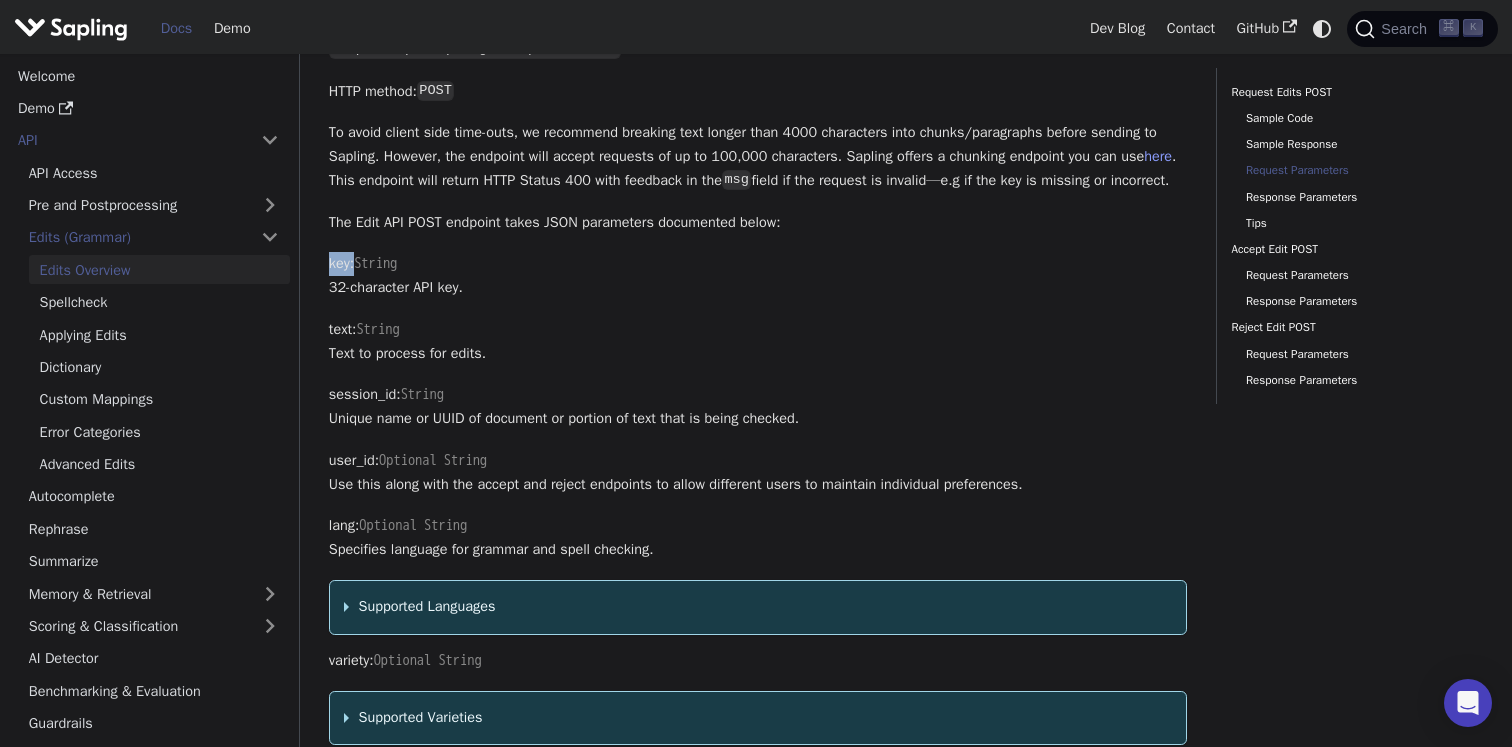drag, startPoint x: 329, startPoint y: 289, endPoint x: 358, endPoint y: 291, distance: 29.068884 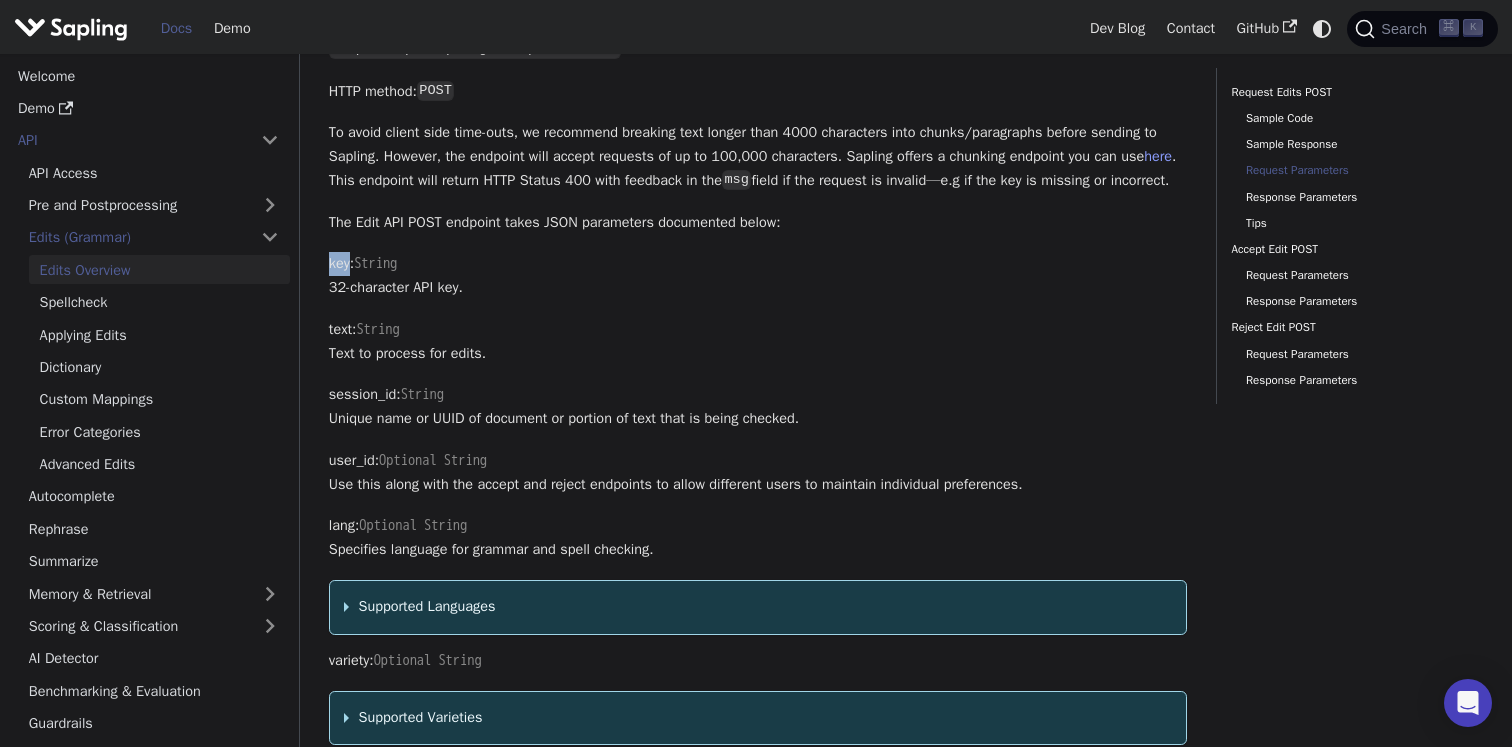 drag, startPoint x: 354, startPoint y: 291, endPoint x: 330, endPoint y: 288, distance: 24.186773 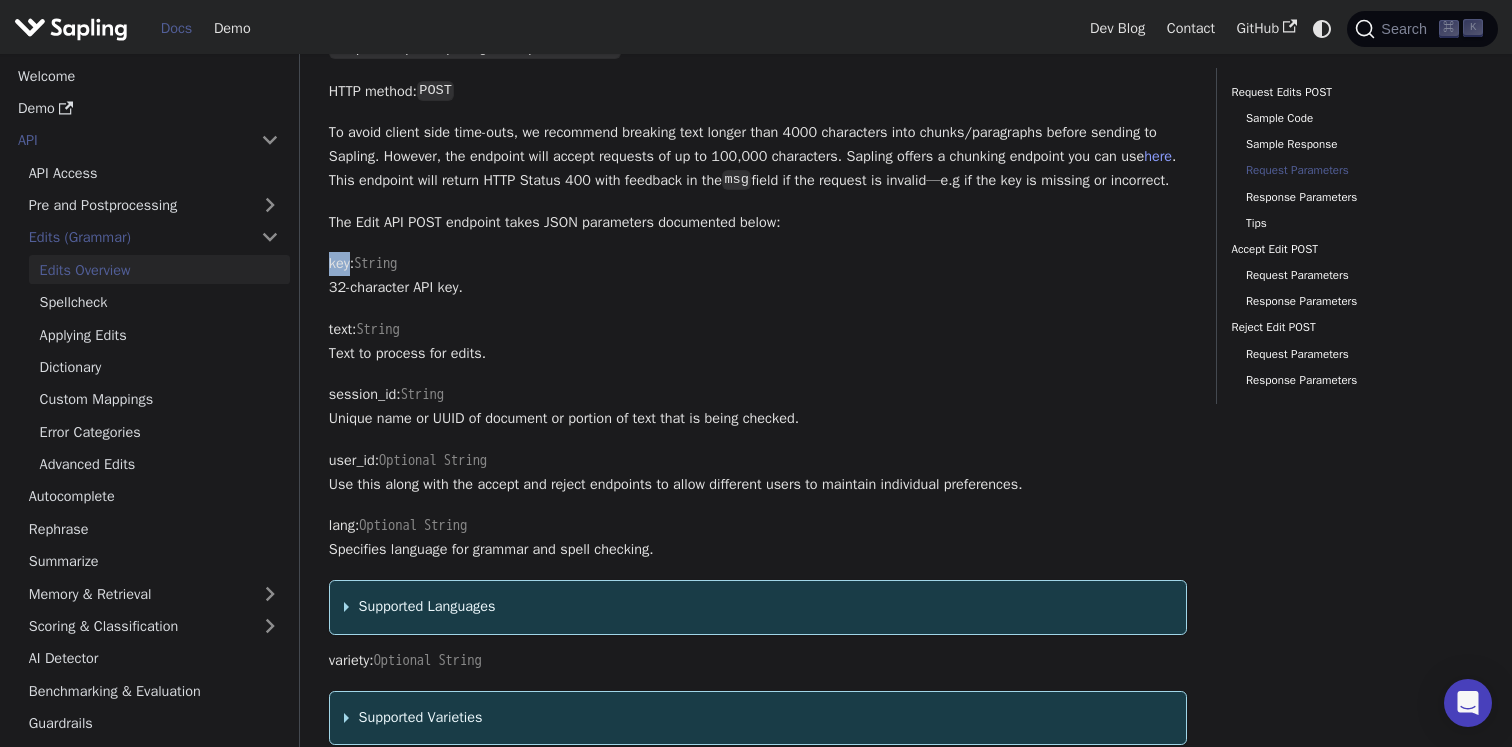 copy on "key" 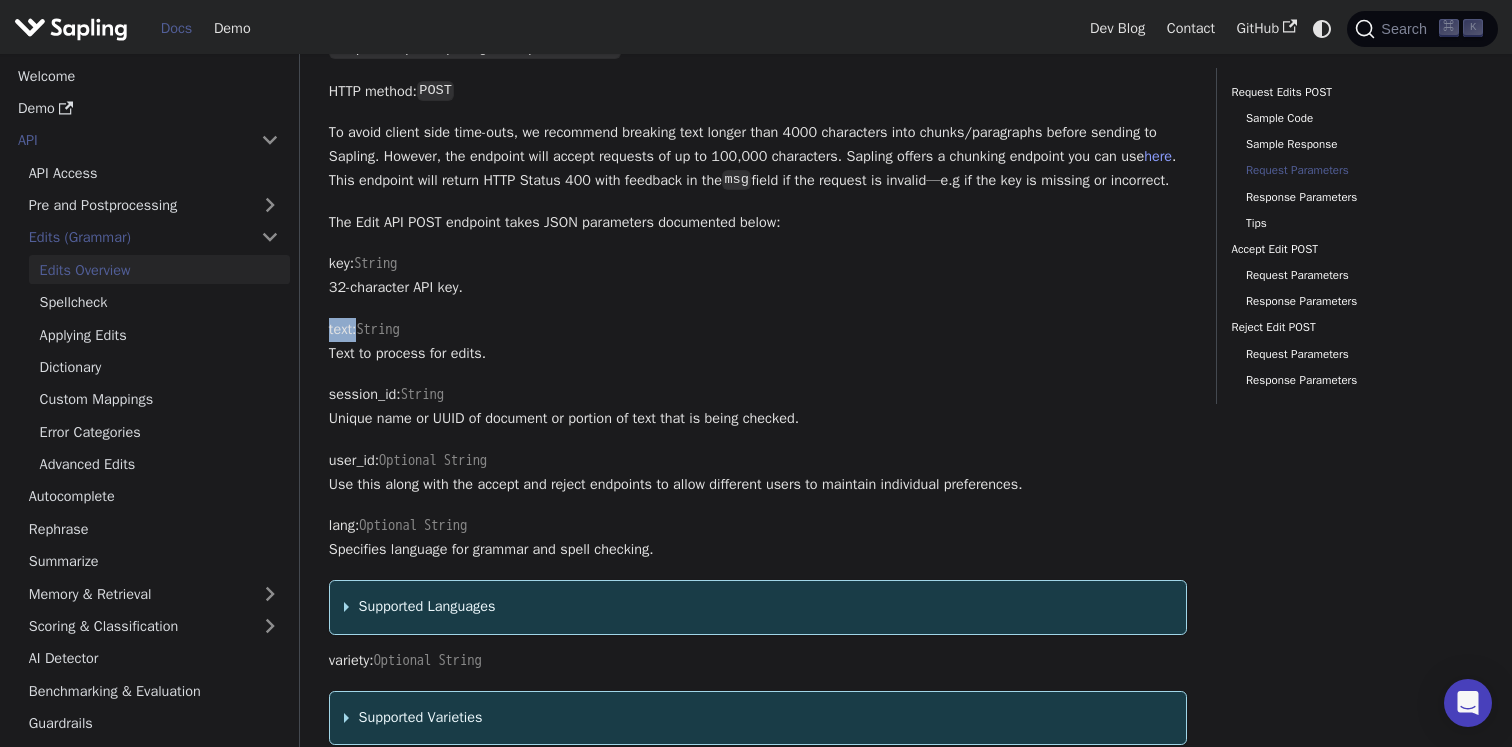 drag, startPoint x: 359, startPoint y: 357, endPoint x: 331, endPoint y: 357, distance: 28 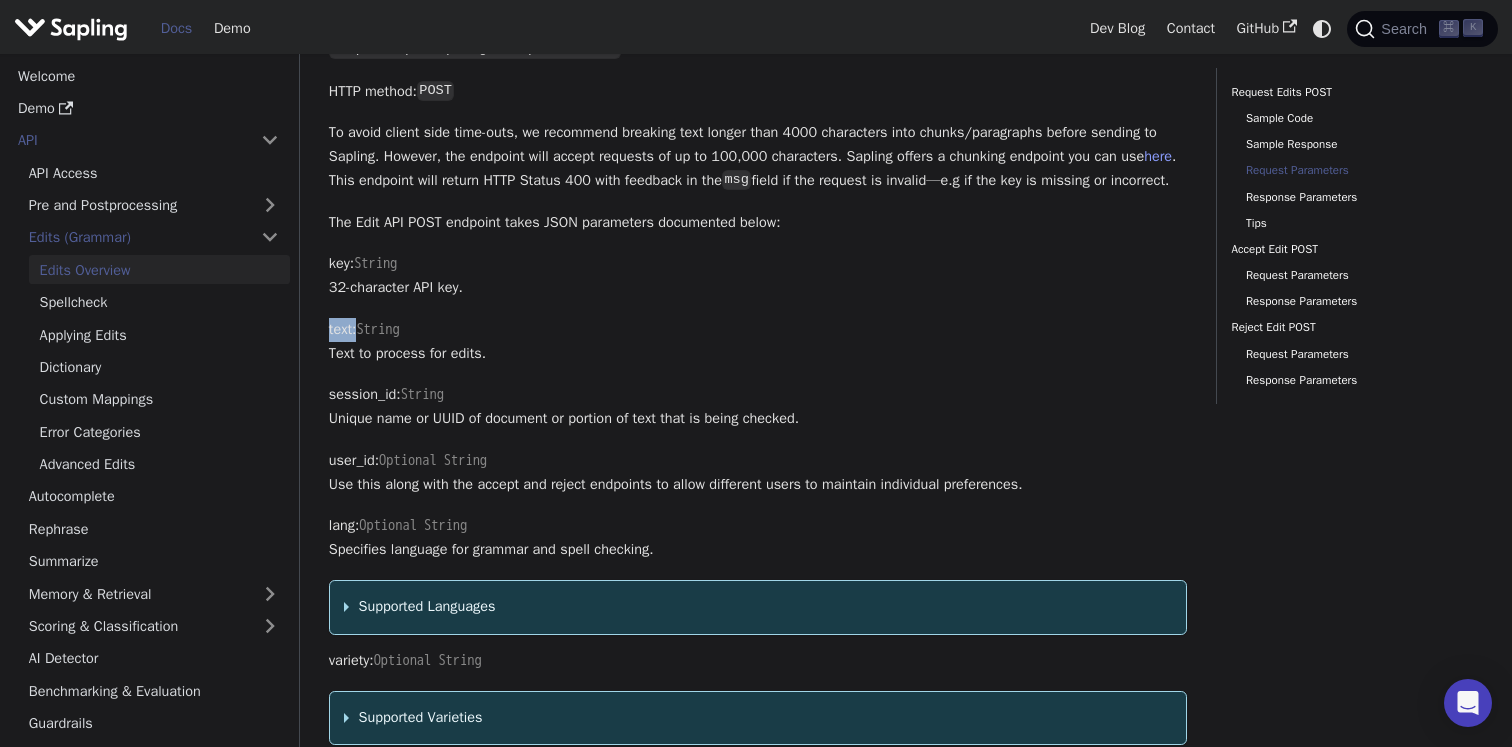 copy on "text :" 